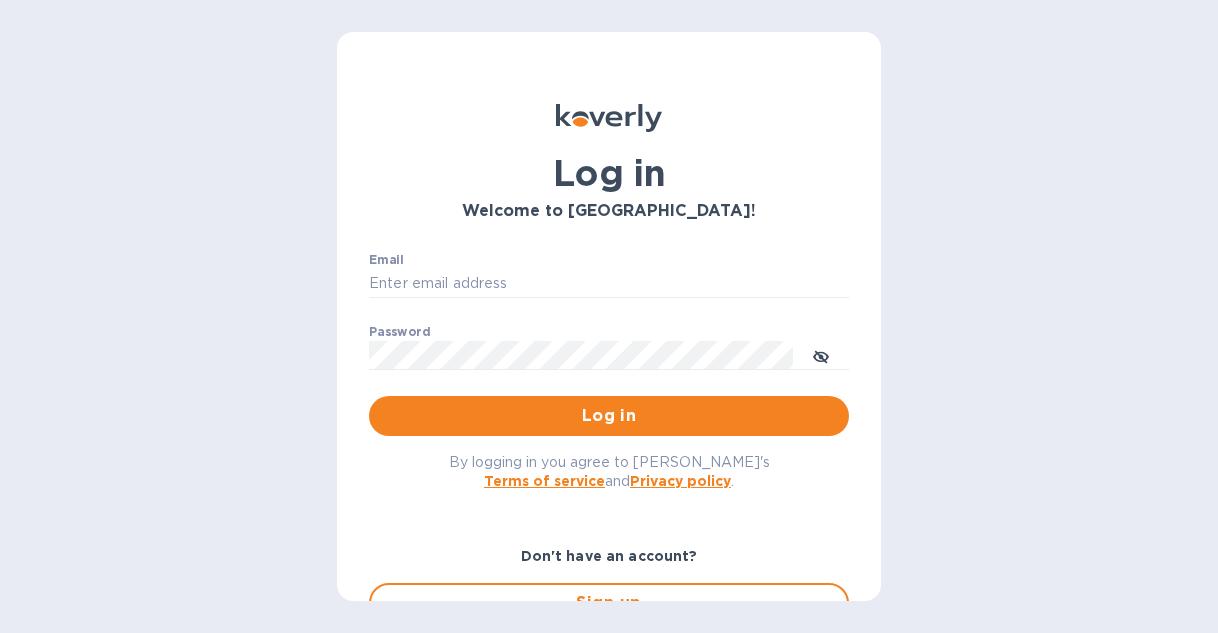 scroll, scrollTop: 0, scrollLeft: 0, axis: both 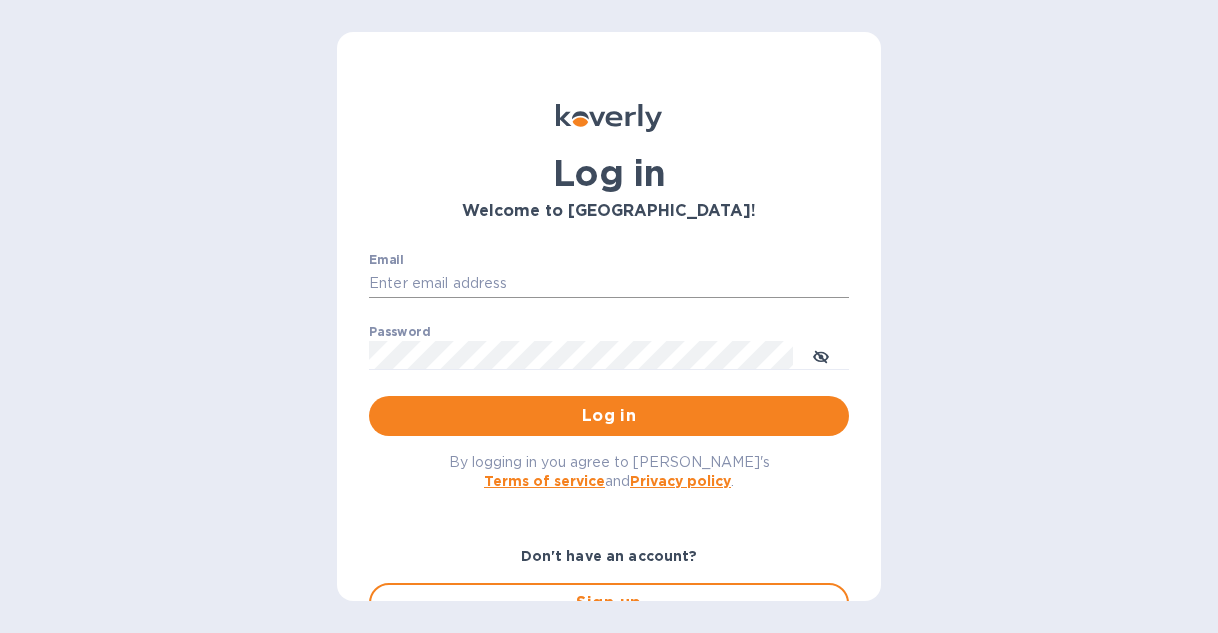 click on "Email" at bounding box center (609, 284) 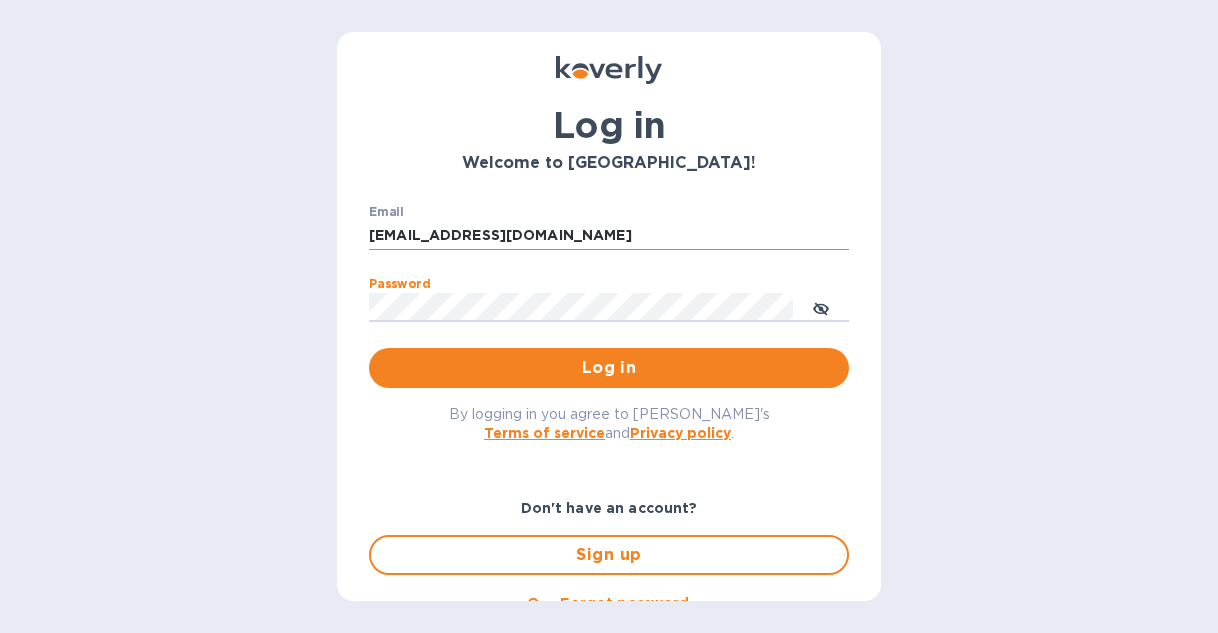 scroll, scrollTop: 110, scrollLeft: 0, axis: vertical 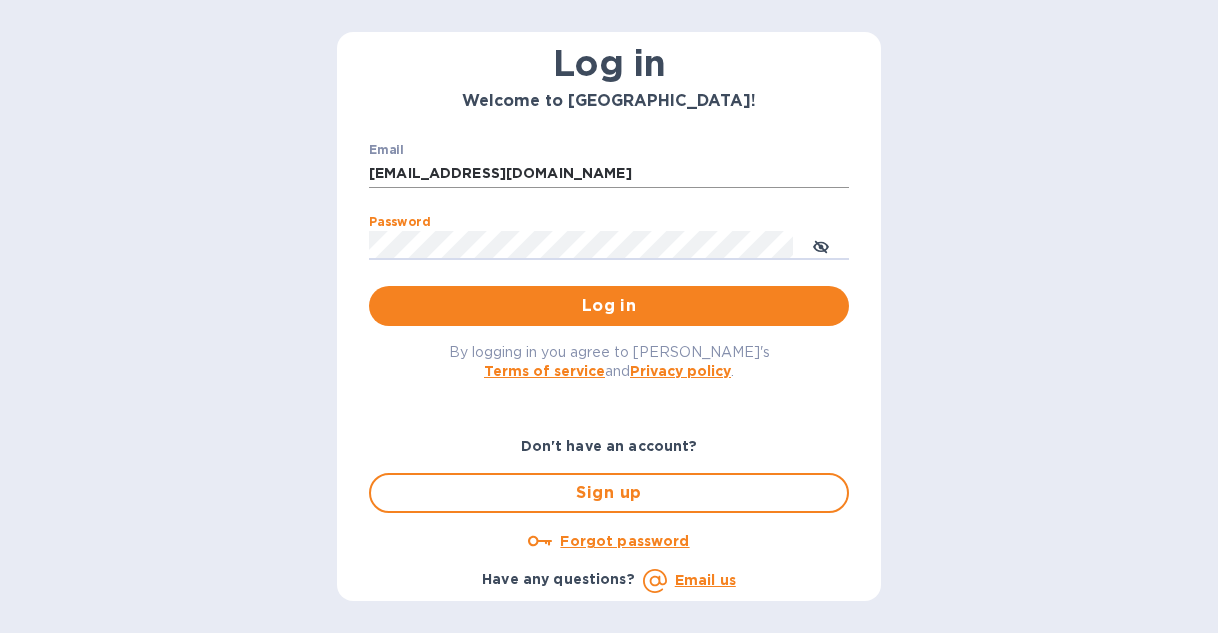 click on "davechmura@outlook.com" at bounding box center [609, 174] 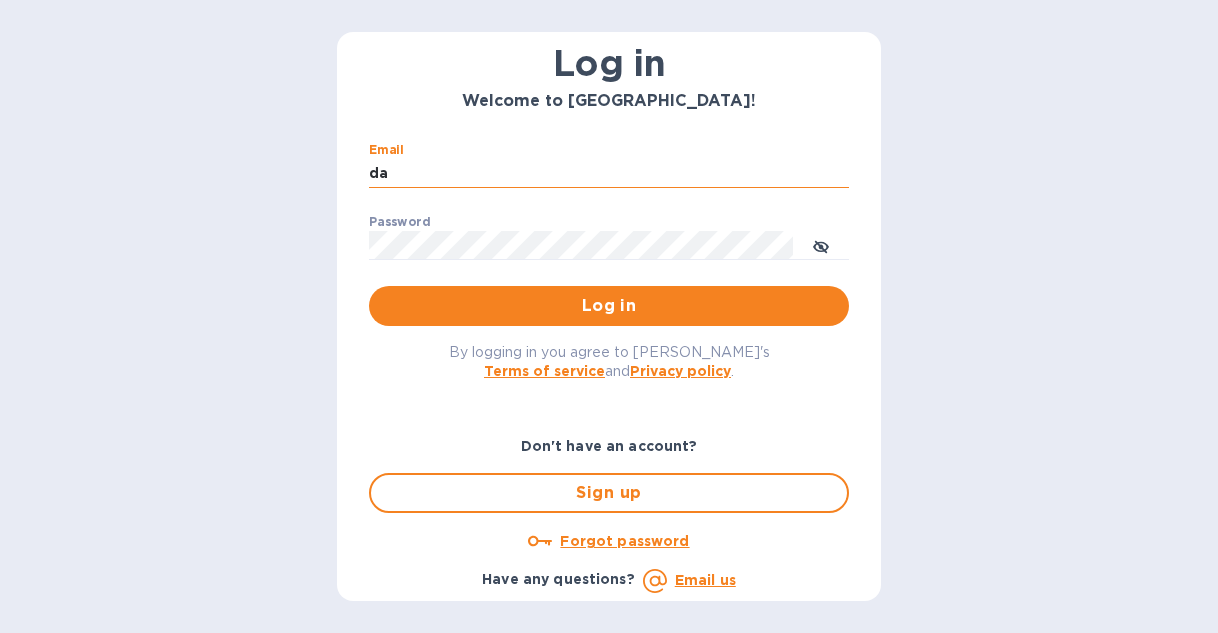 type on "d" 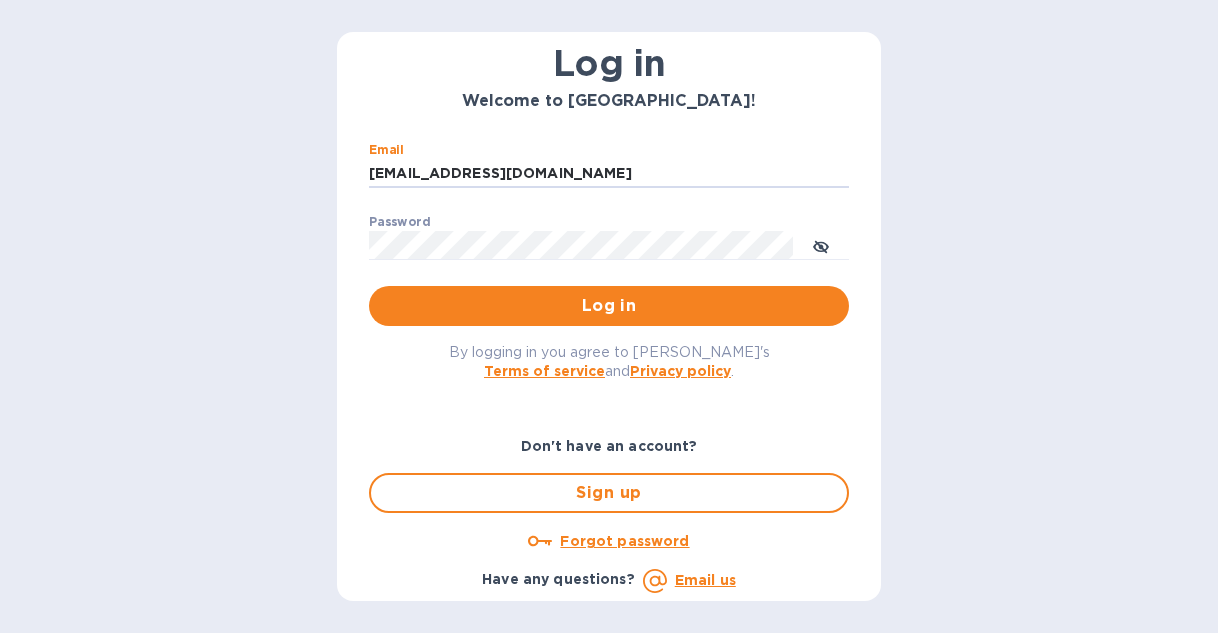 type on "tdartsupply@gmail.com" 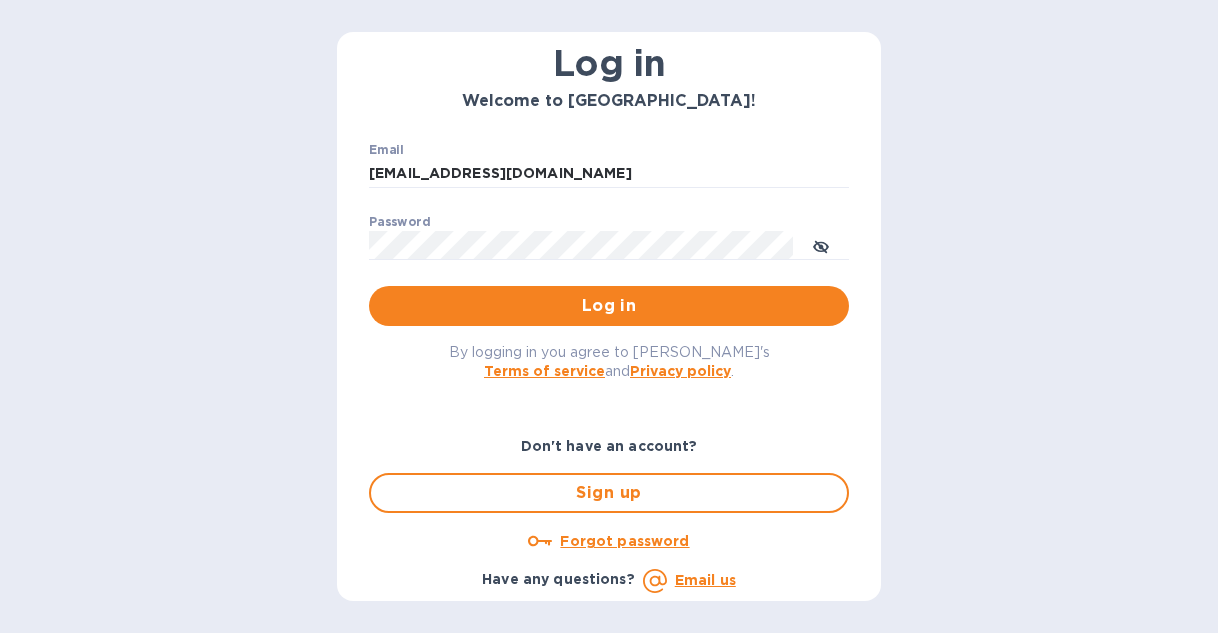 click on "Forgot password" at bounding box center (624, 541) 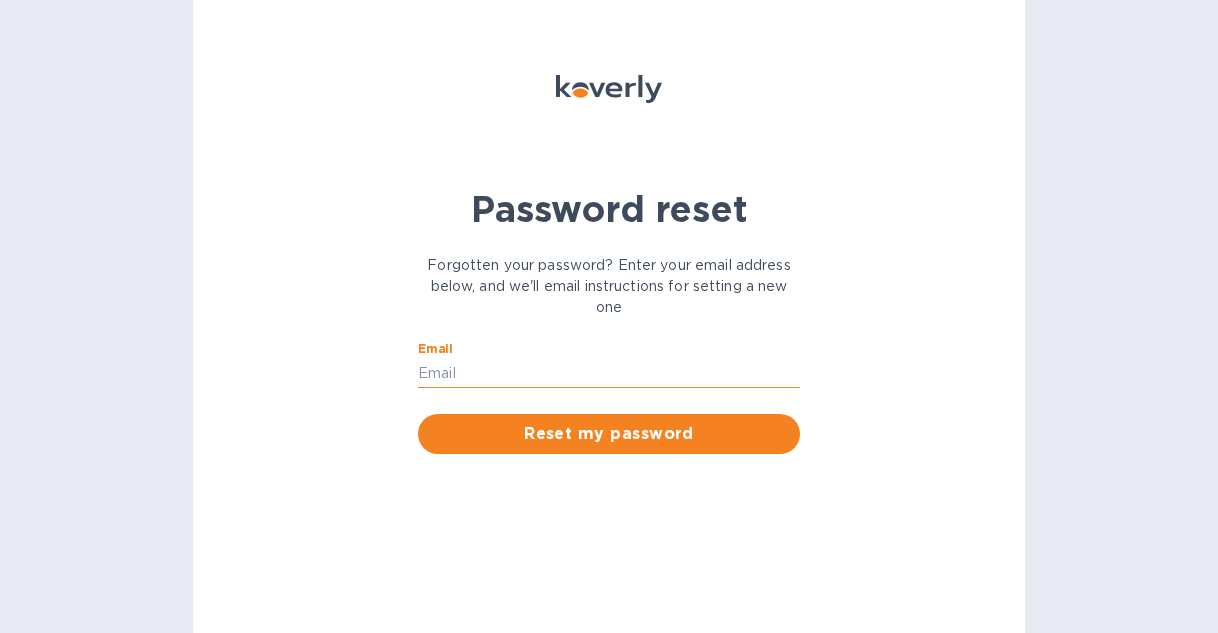 click on "Email" at bounding box center (609, 373) 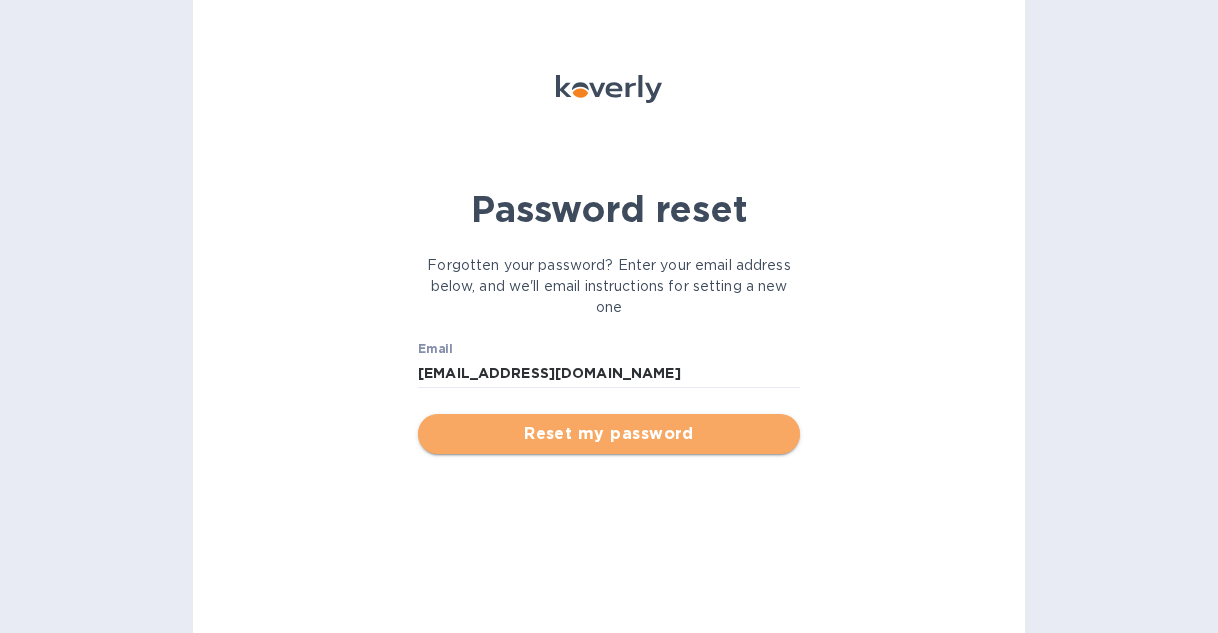 click on "Reset my password" at bounding box center (609, 434) 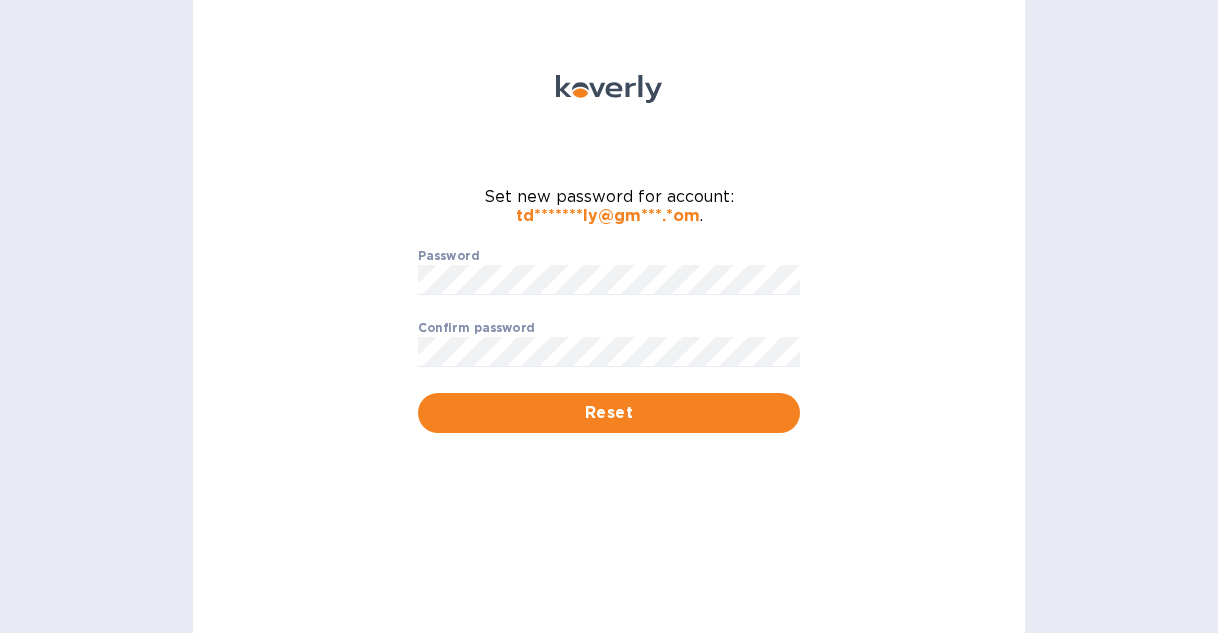 scroll, scrollTop: 0, scrollLeft: 0, axis: both 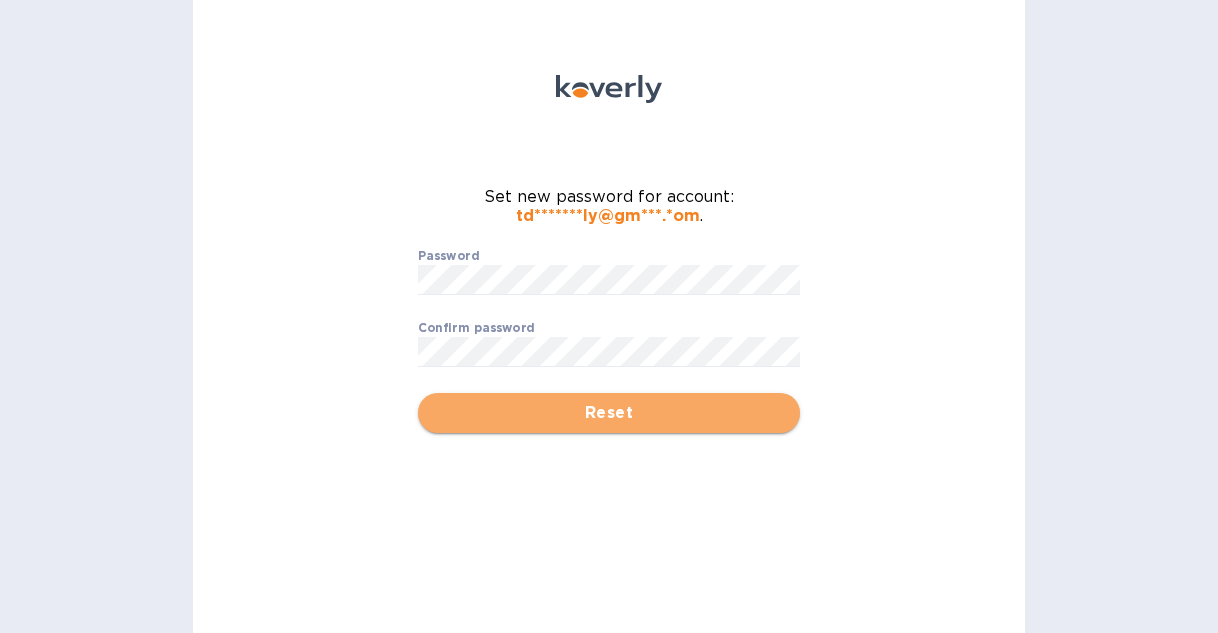 click on "Reset" at bounding box center [609, 413] 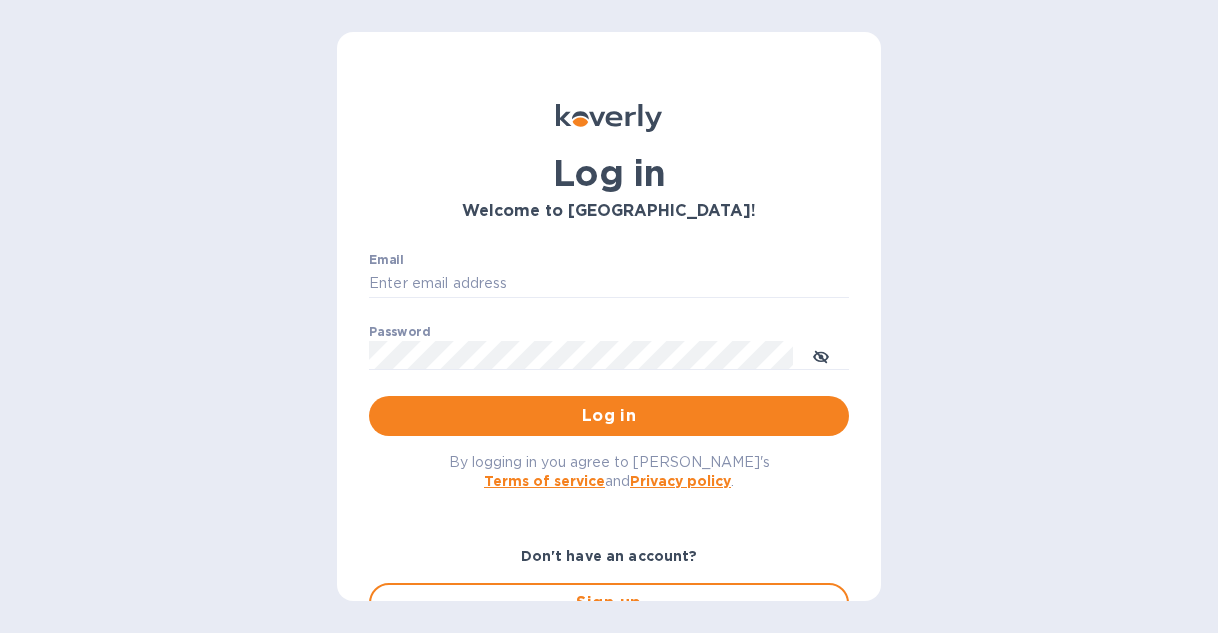 type on "[EMAIL_ADDRESS][DOMAIN_NAME]" 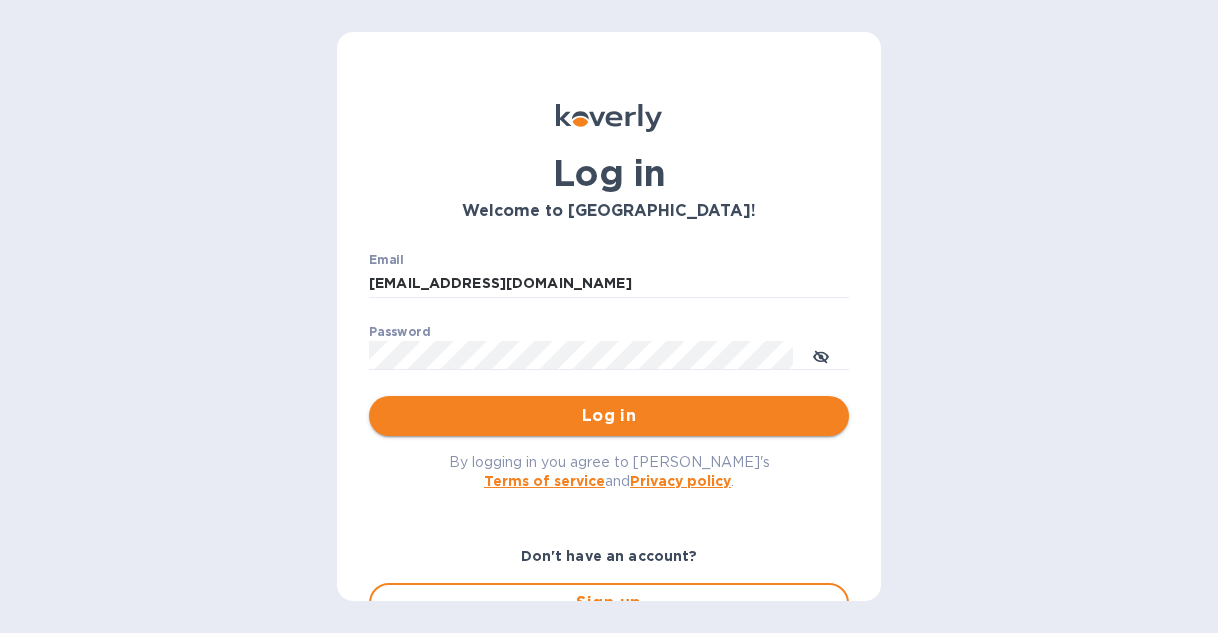 click on "Log in" at bounding box center [609, 416] 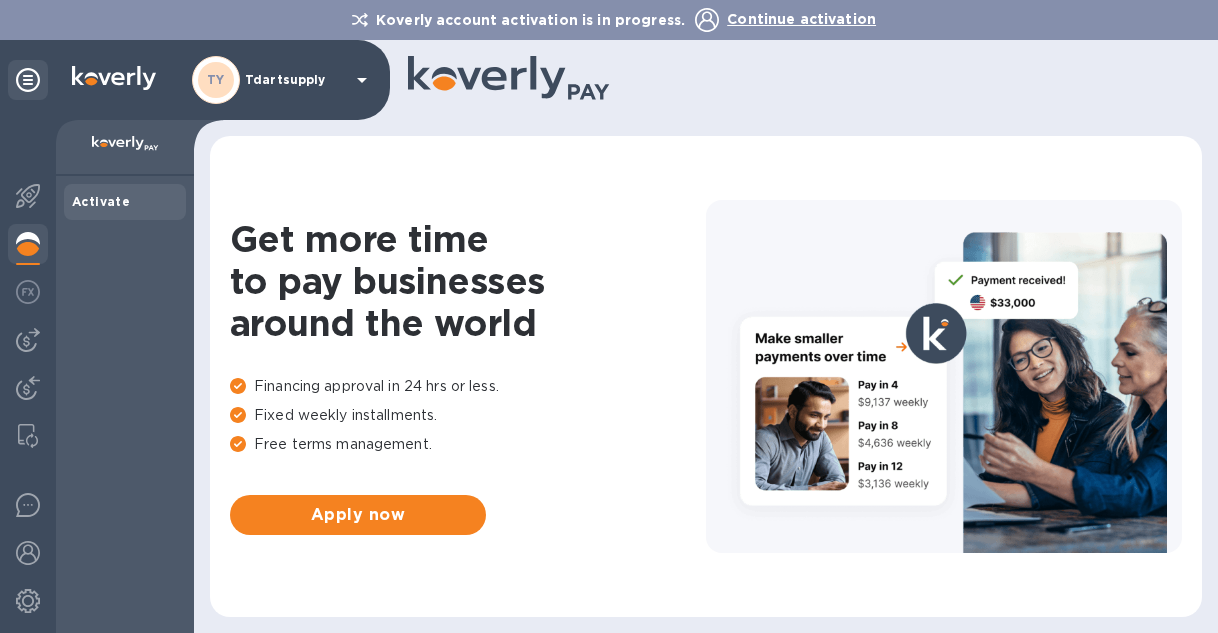 click on "TY" at bounding box center (216, 80) 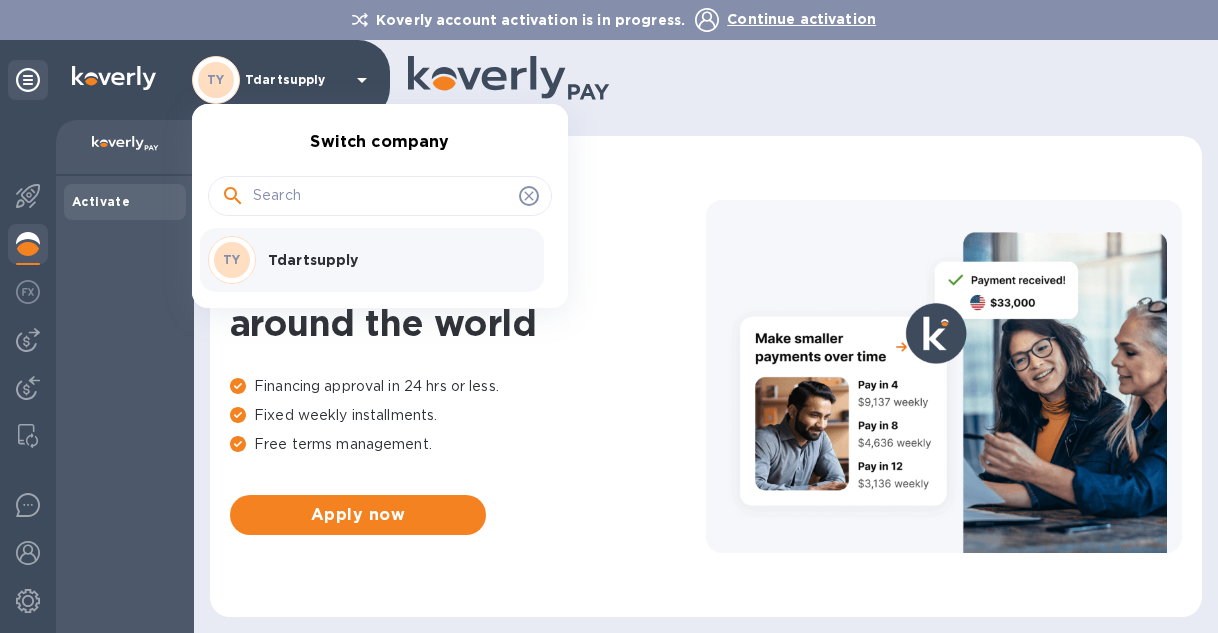 click at bounding box center (609, 316) 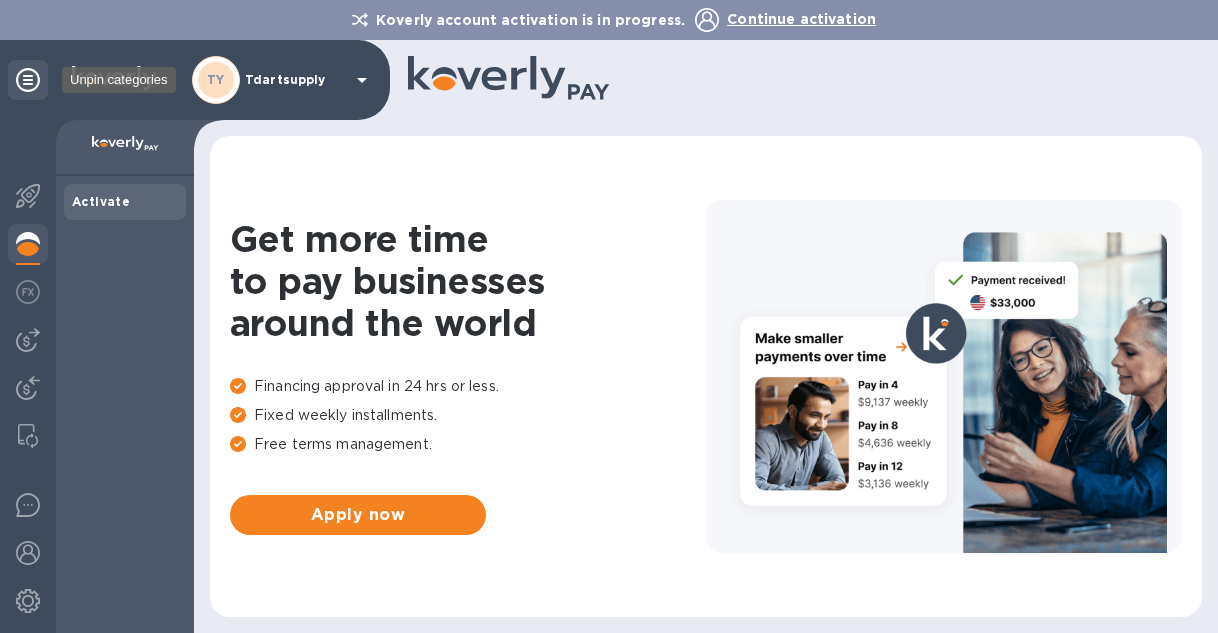 click 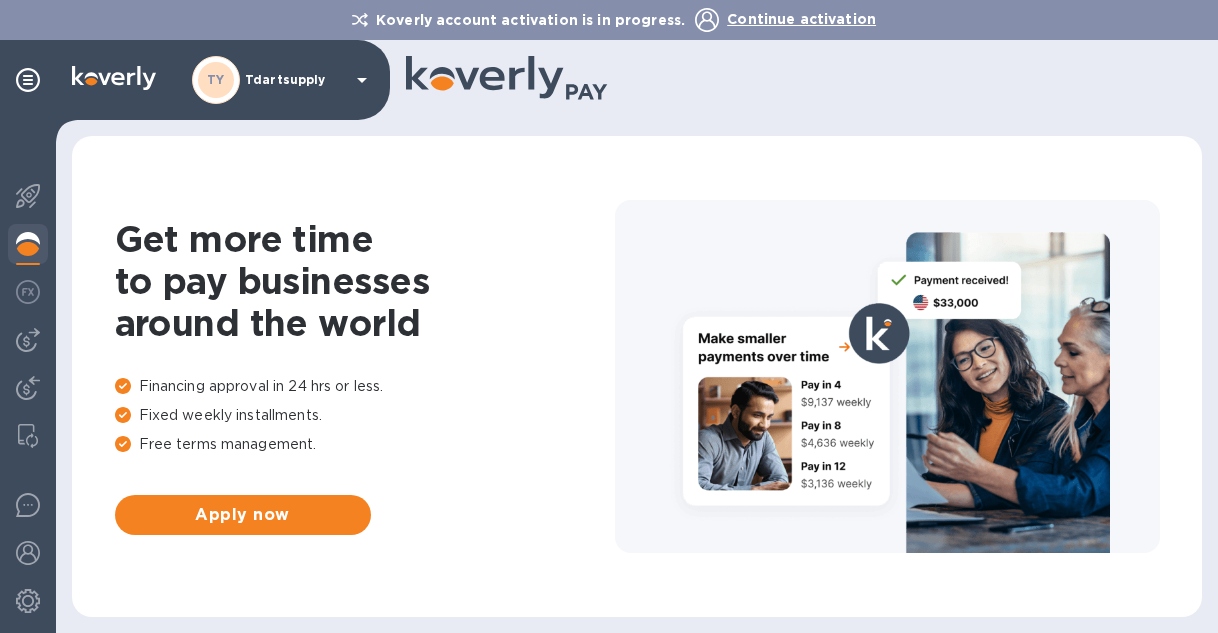 click on "Continue activation" at bounding box center [801, 19] 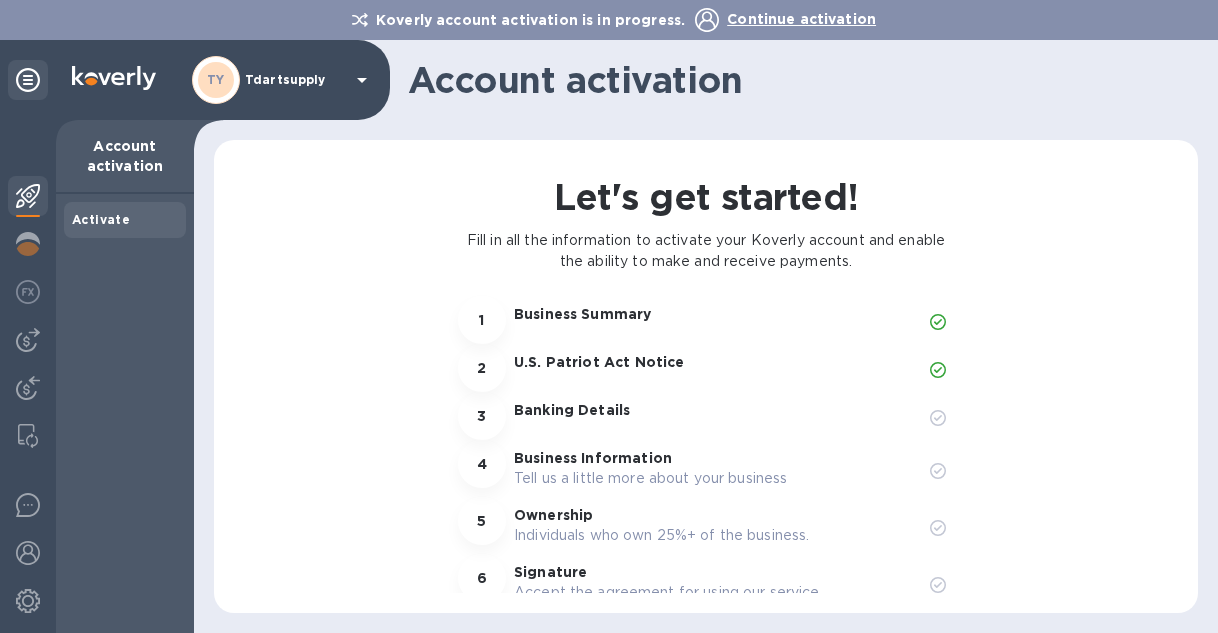 scroll, scrollTop: 78, scrollLeft: 0, axis: vertical 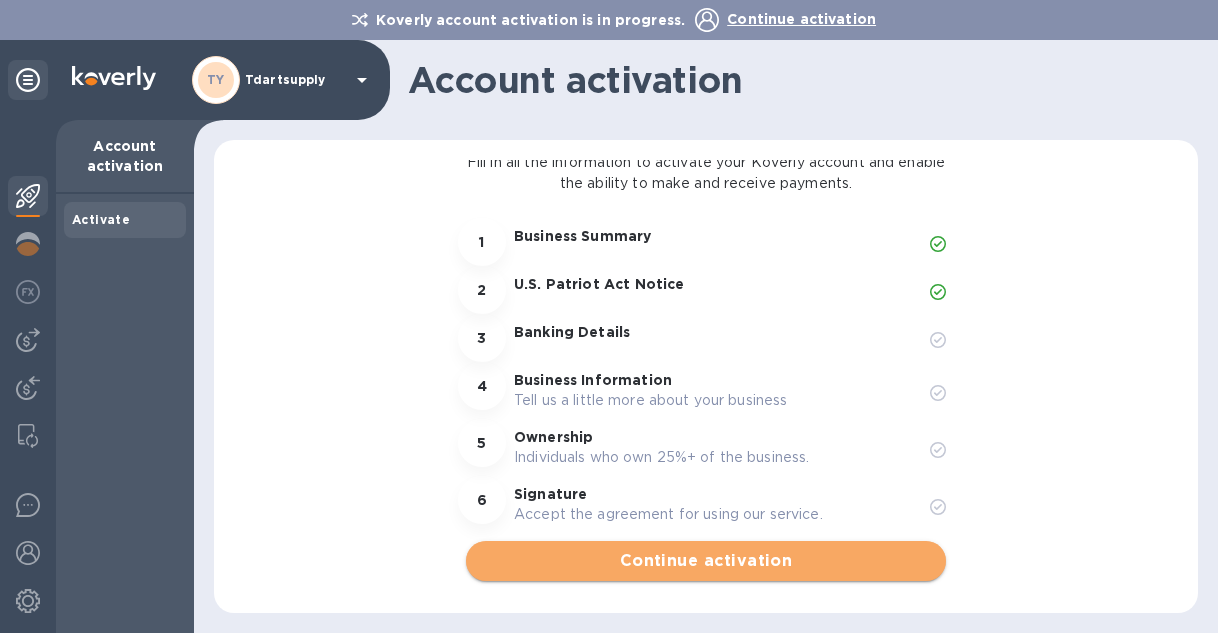 click on "Continue activation" at bounding box center (706, 561) 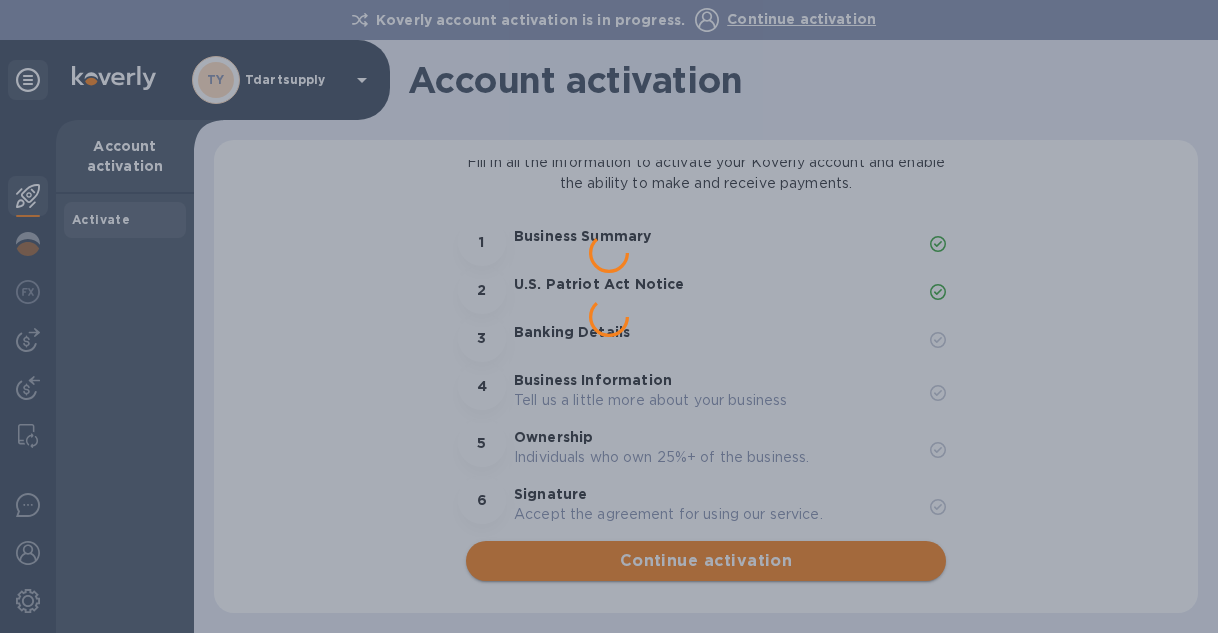 scroll, scrollTop: 0, scrollLeft: 0, axis: both 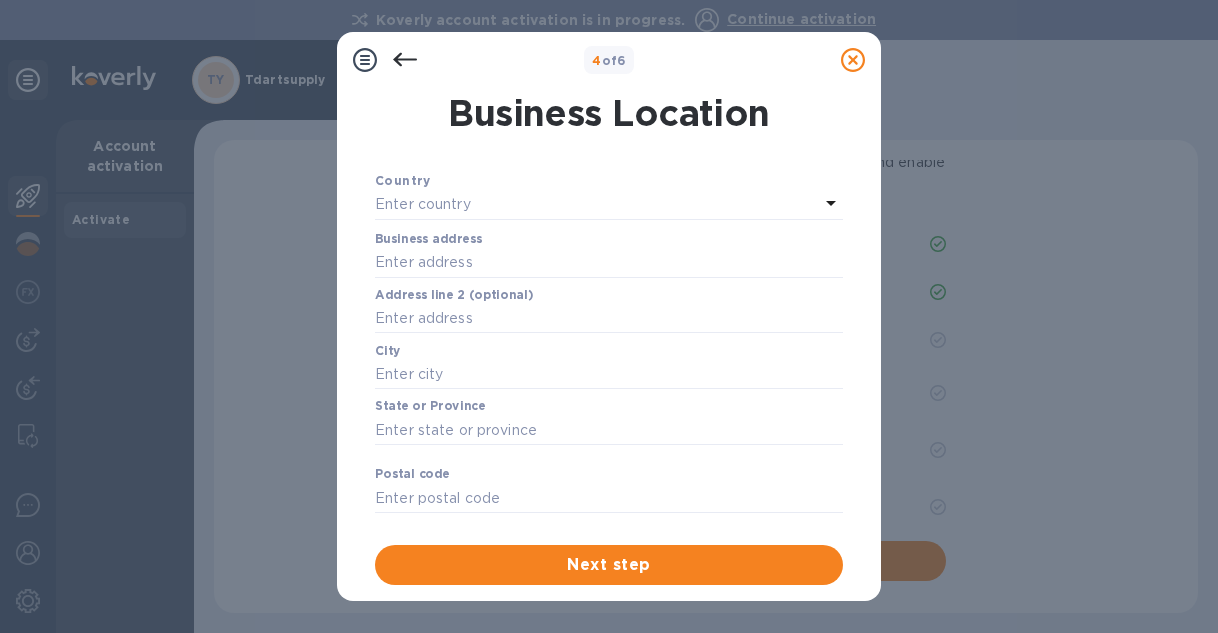 click on "Enter country" at bounding box center [423, 204] 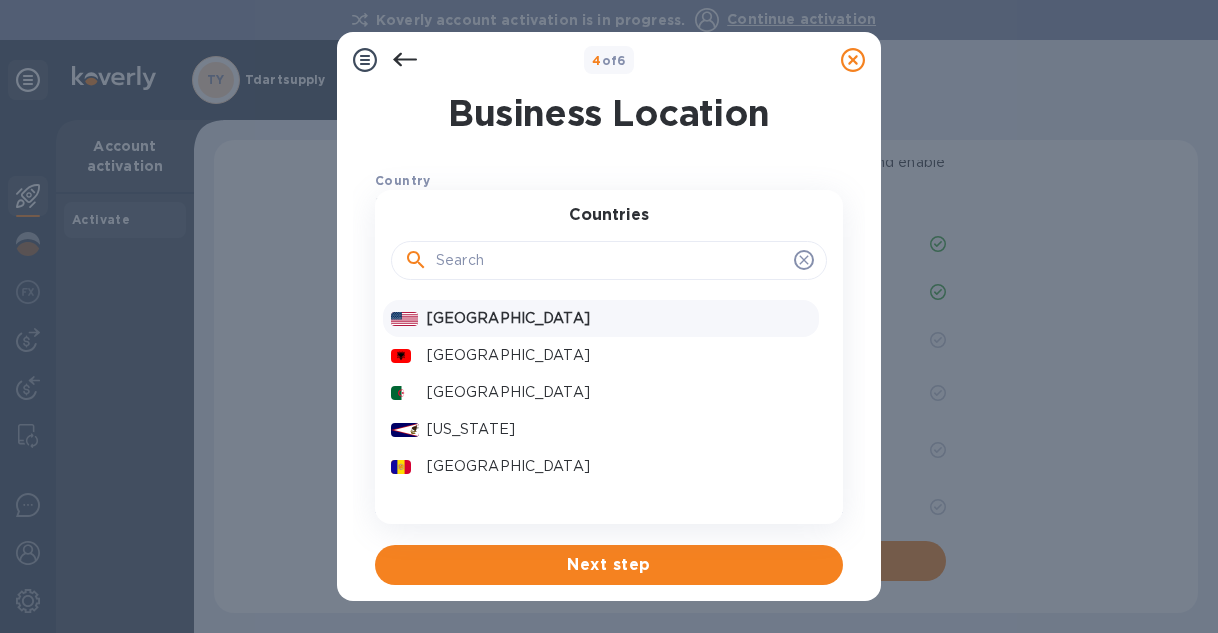 click on "[GEOGRAPHIC_DATA]" at bounding box center (619, 318) 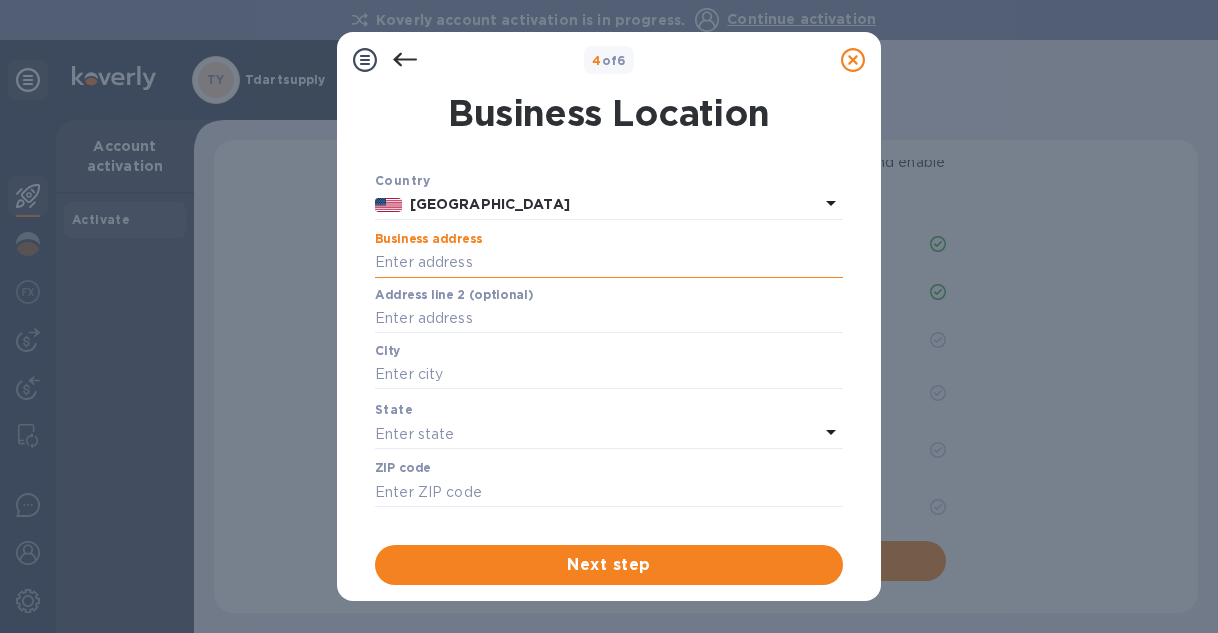 click at bounding box center (609, 263) 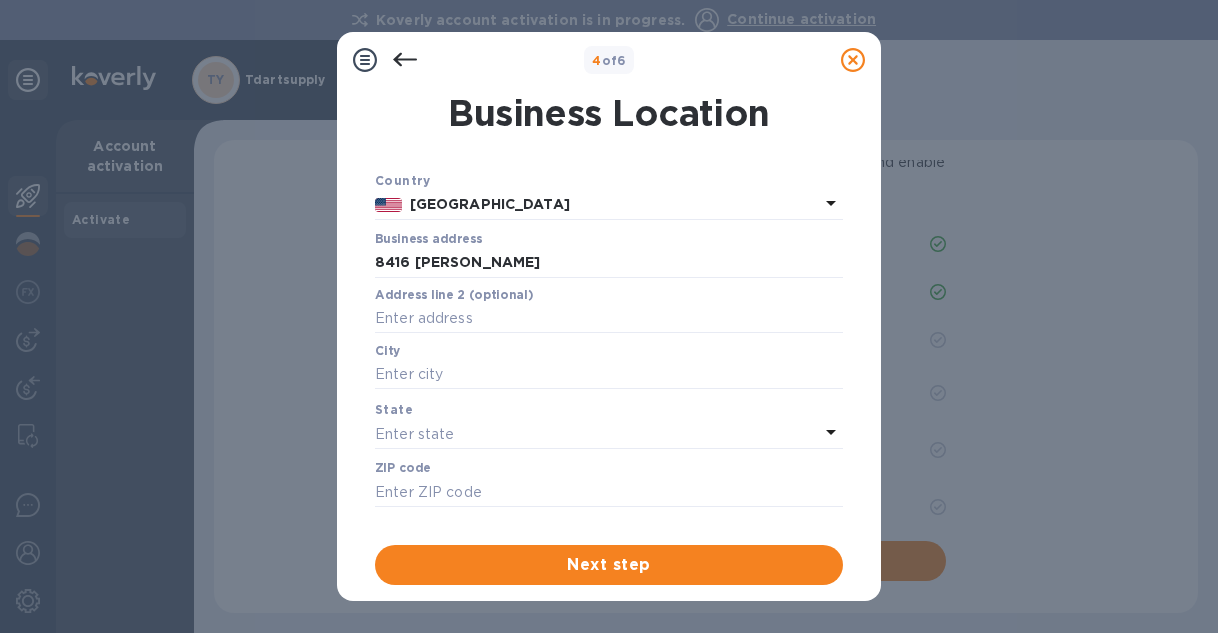 type on "[STREET_ADDRESS]" 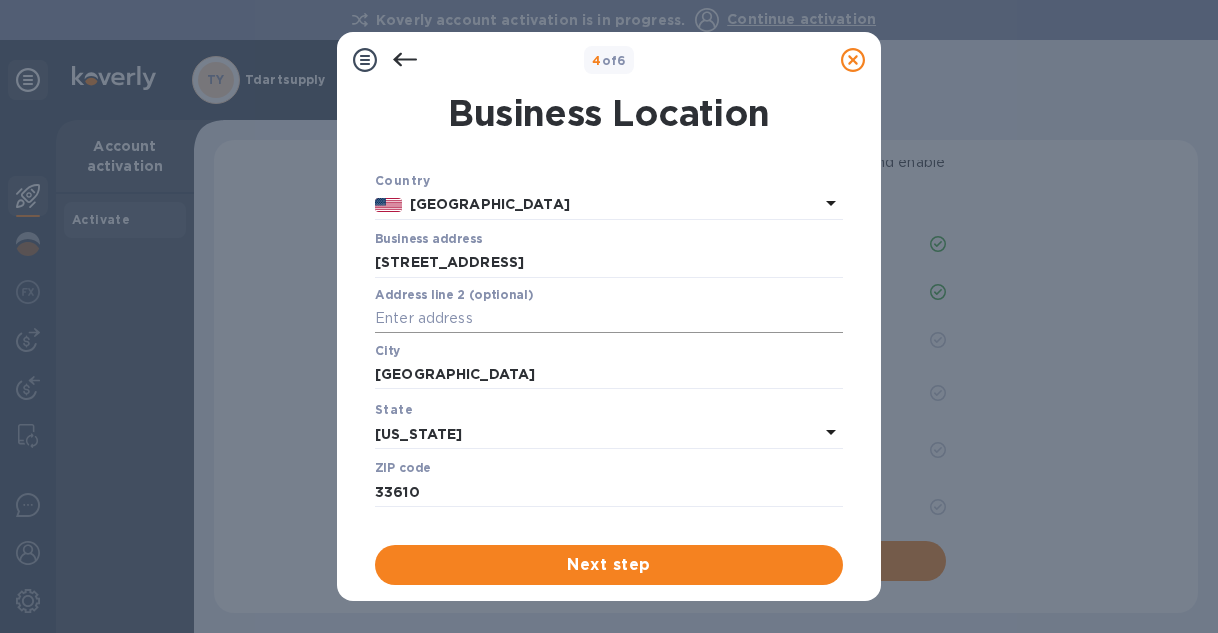 click at bounding box center [609, 319] 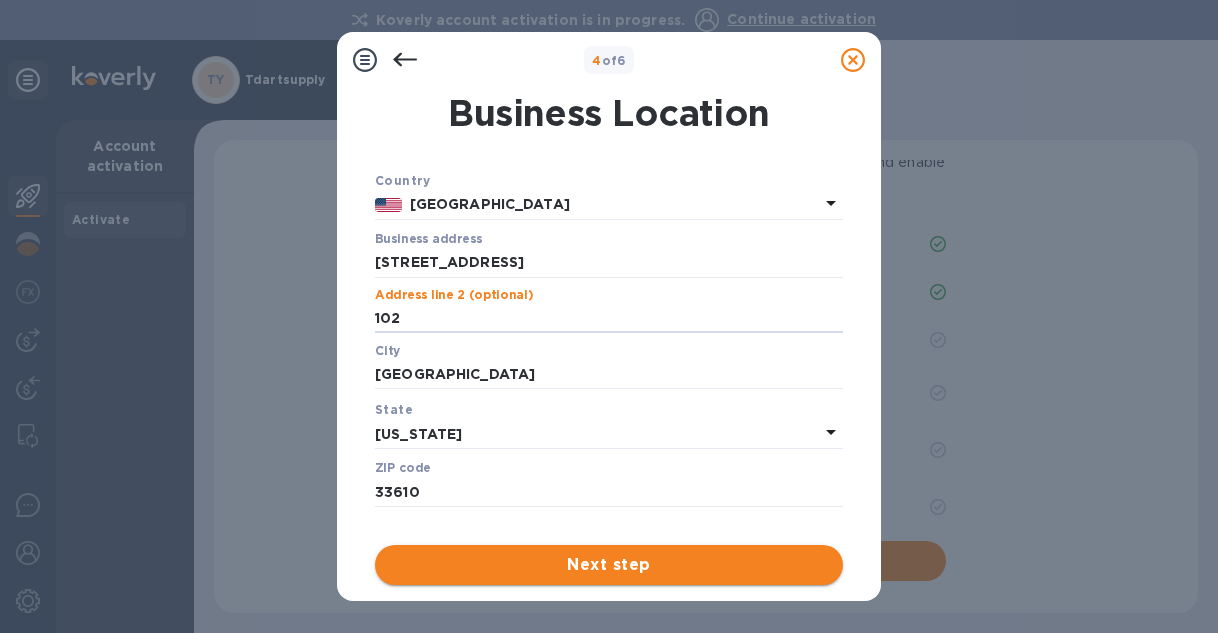 type on "102" 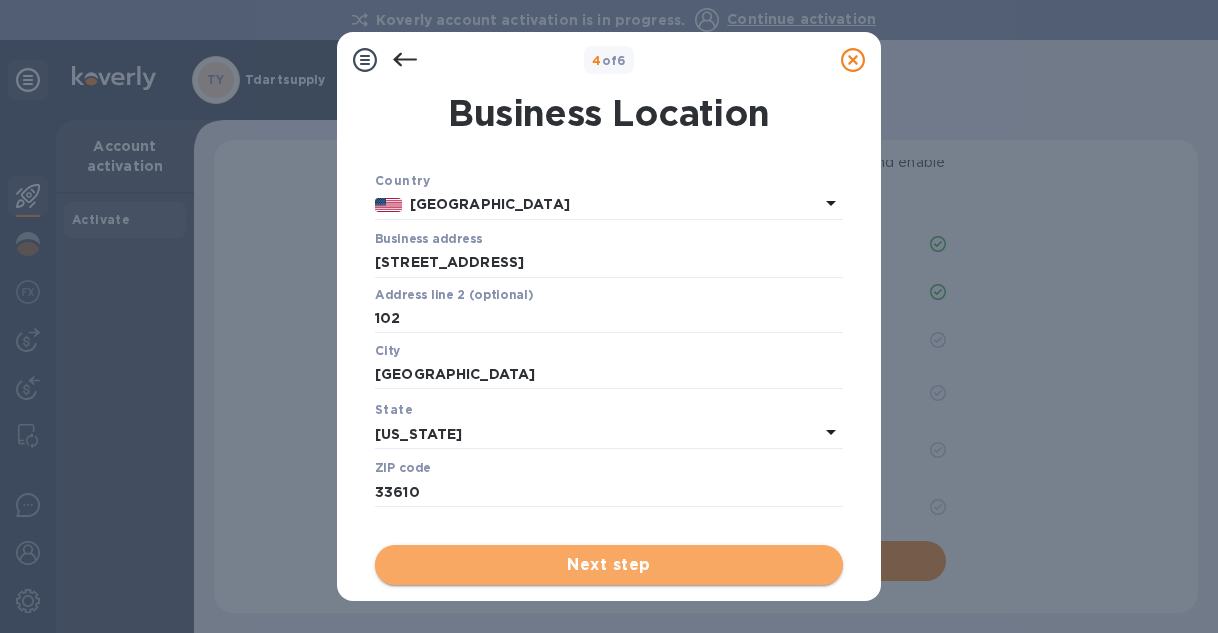 click on "Next step" at bounding box center (609, 565) 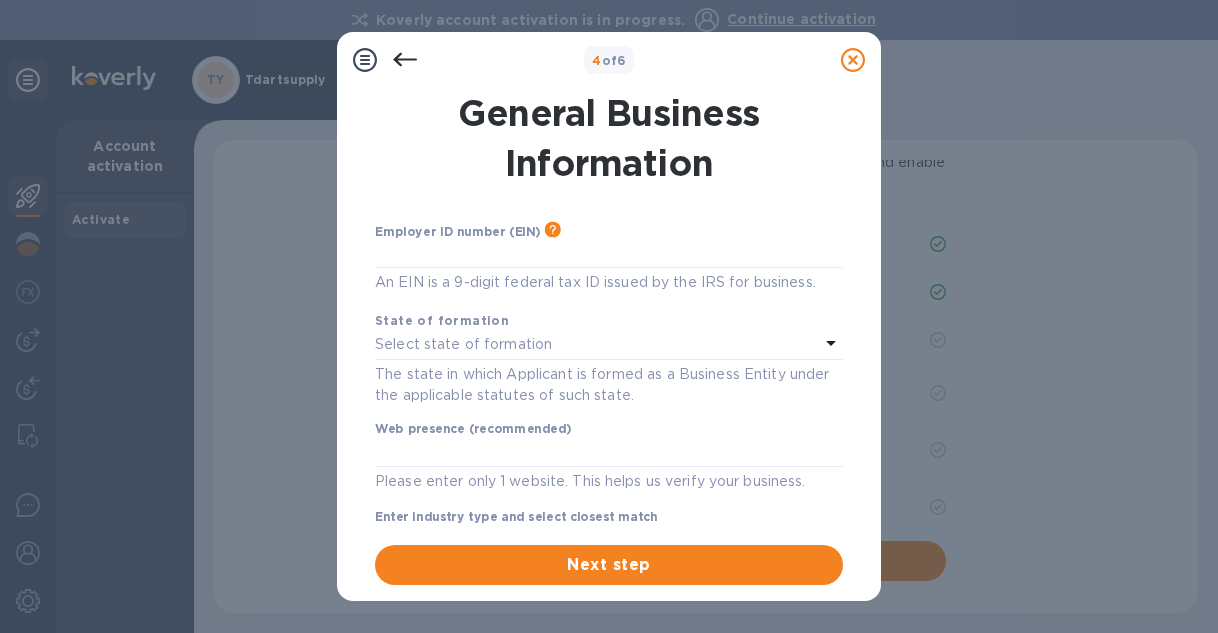 click on "Next step" at bounding box center [609, 565] 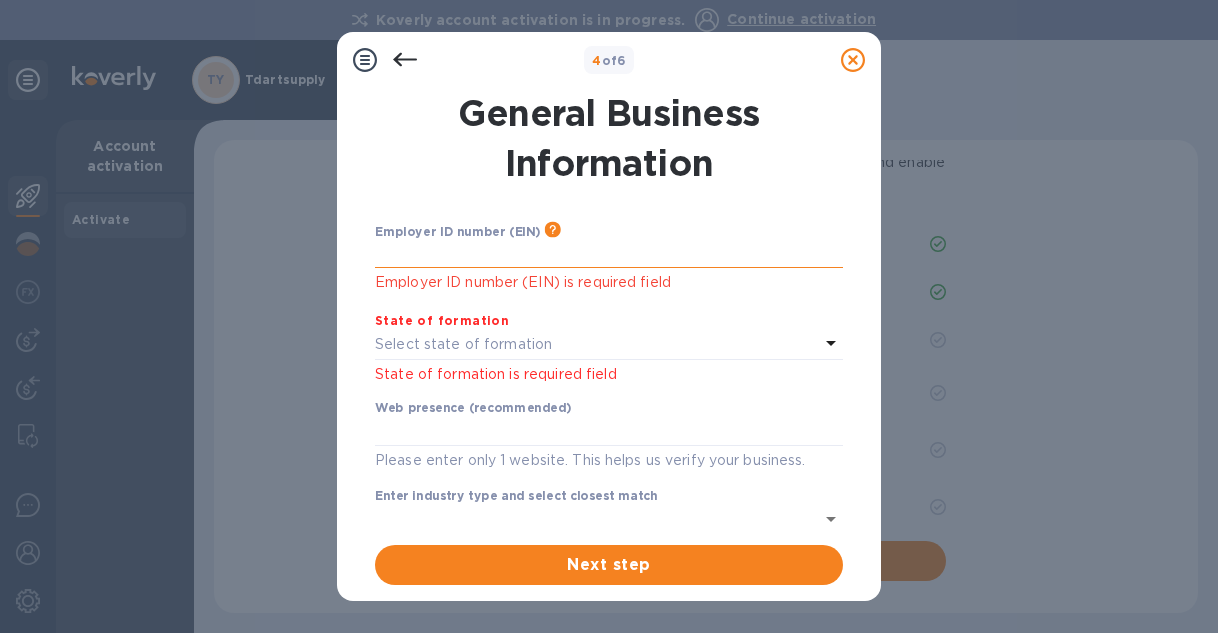 click at bounding box center (609, 253) 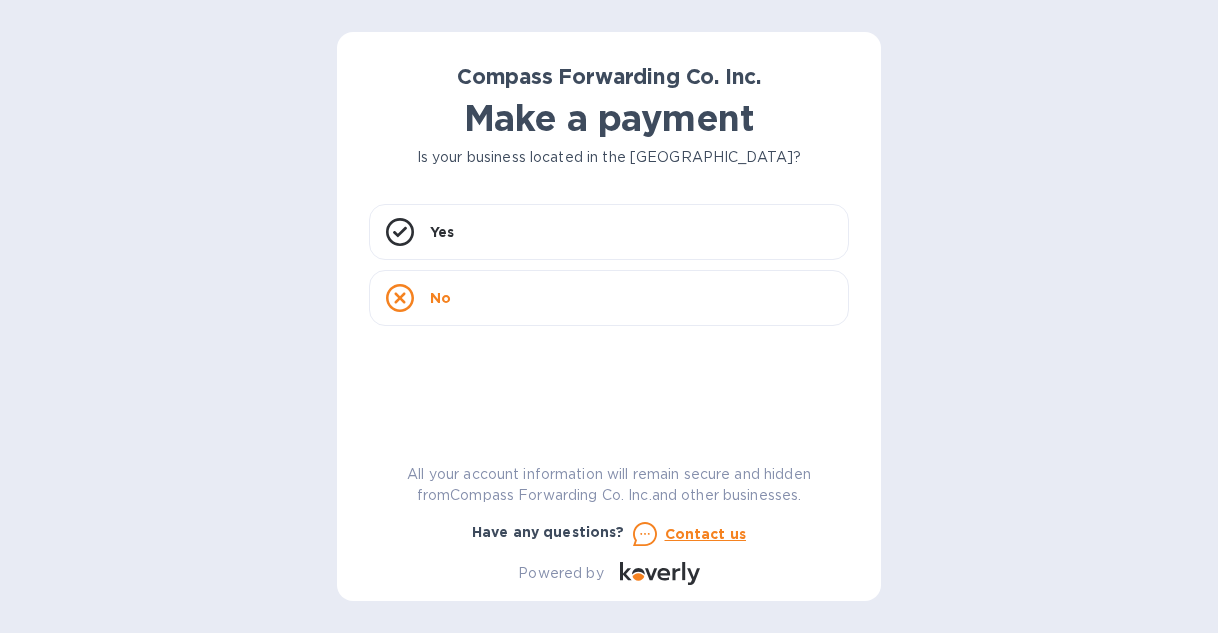 scroll, scrollTop: 0, scrollLeft: 0, axis: both 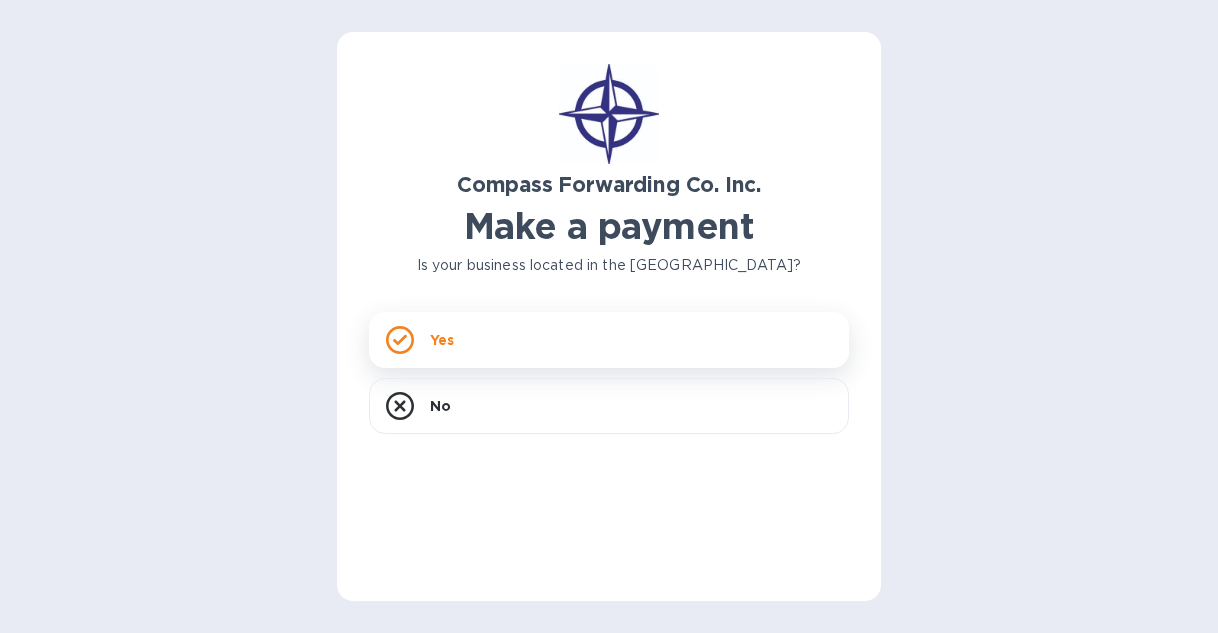 click on "Yes" at bounding box center [609, 340] 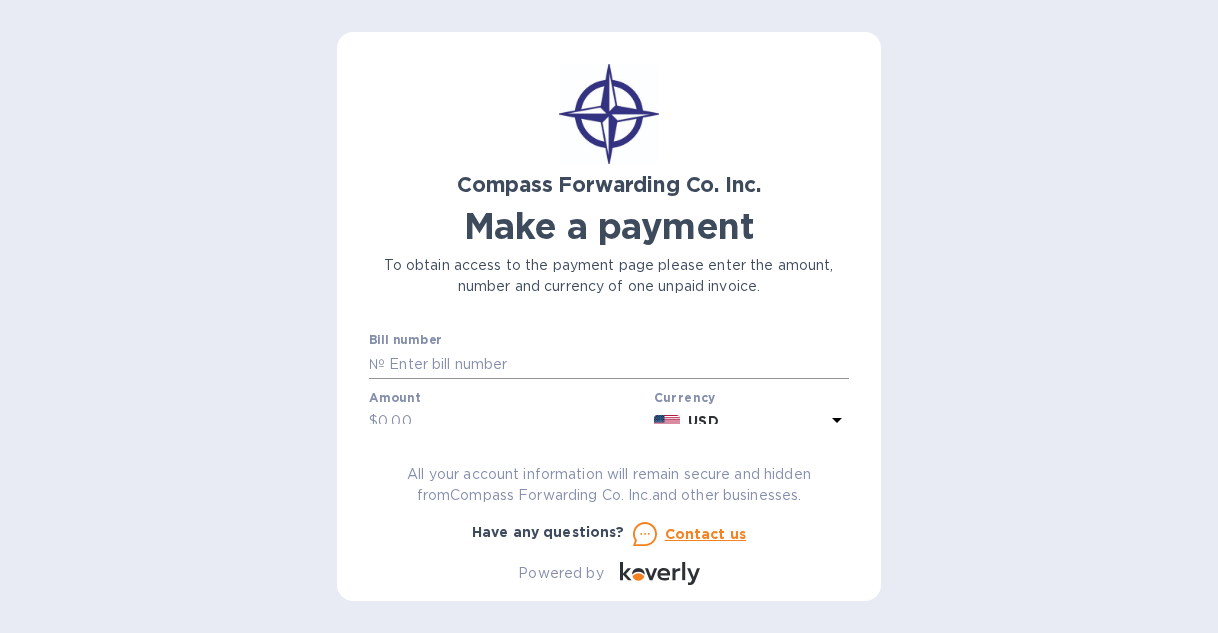 click at bounding box center (617, 364) 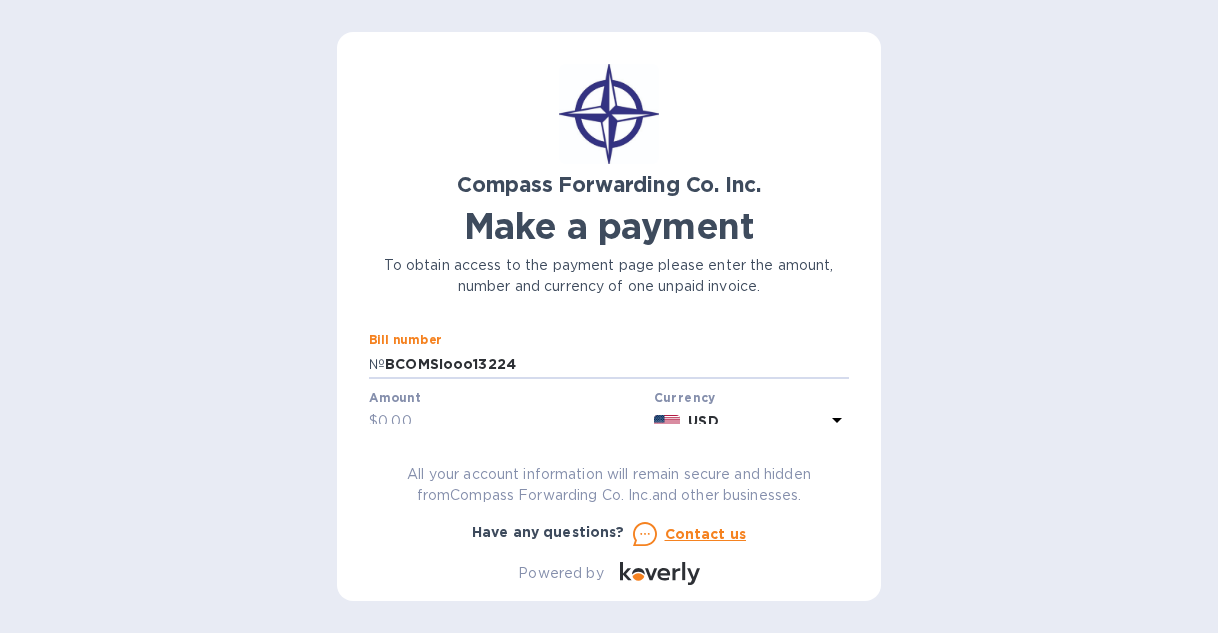 type on "BCOMSIooo13224" 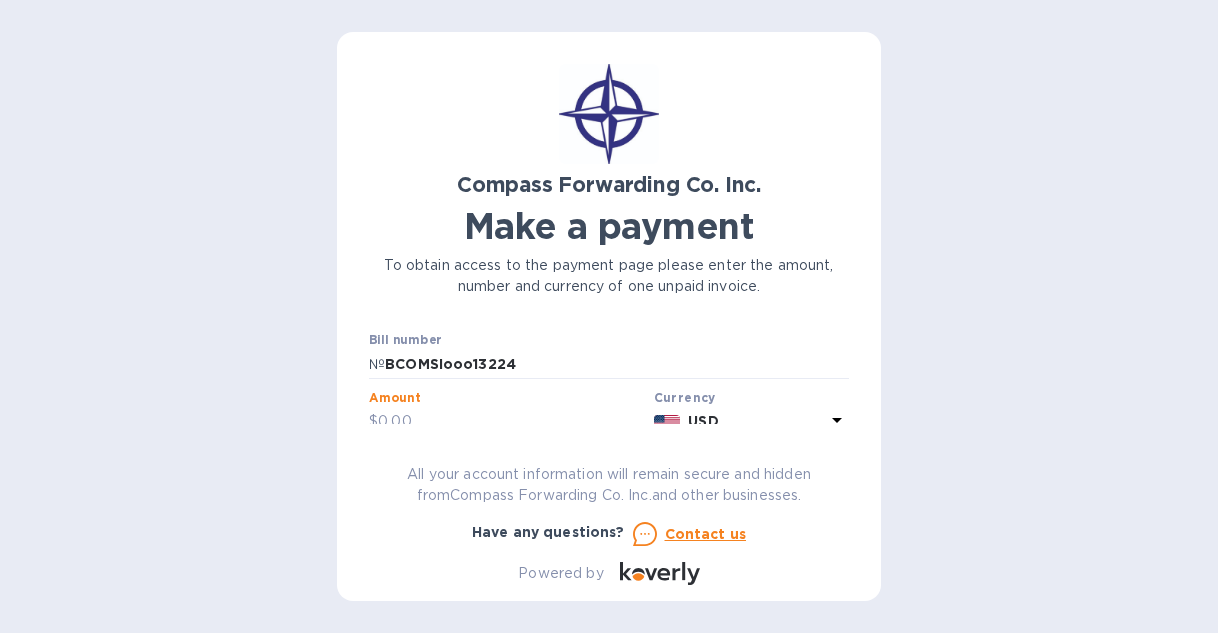 click at bounding box center [512, 422] 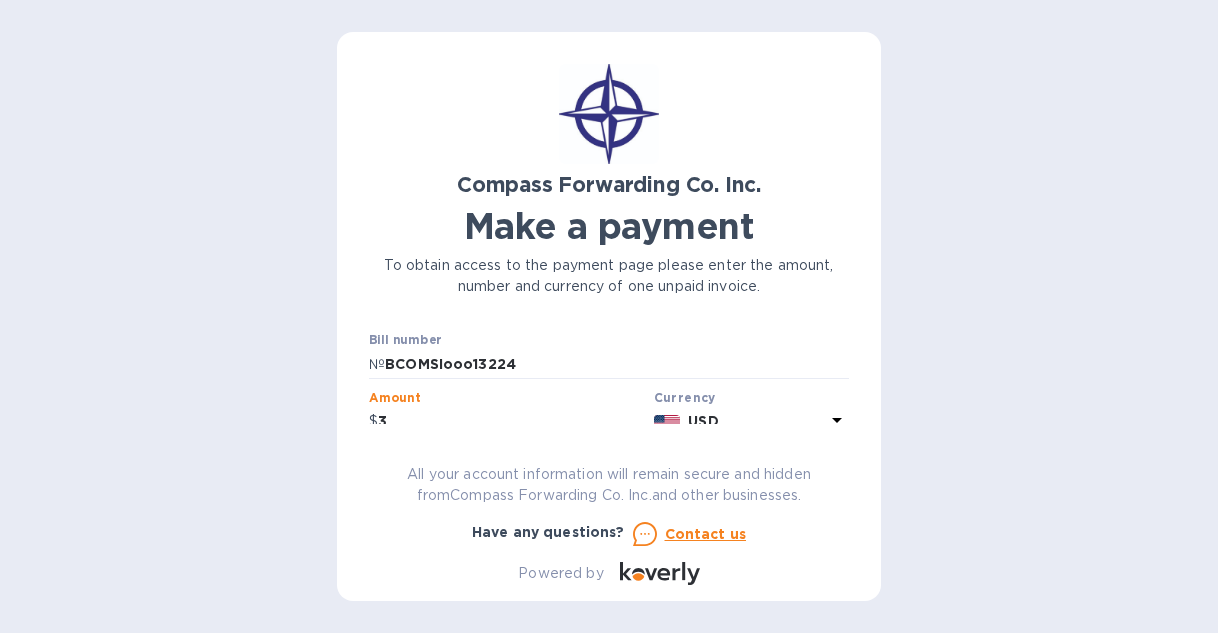 scroll, scrollTop: 5, scrollLeft: 0, axis: vertical 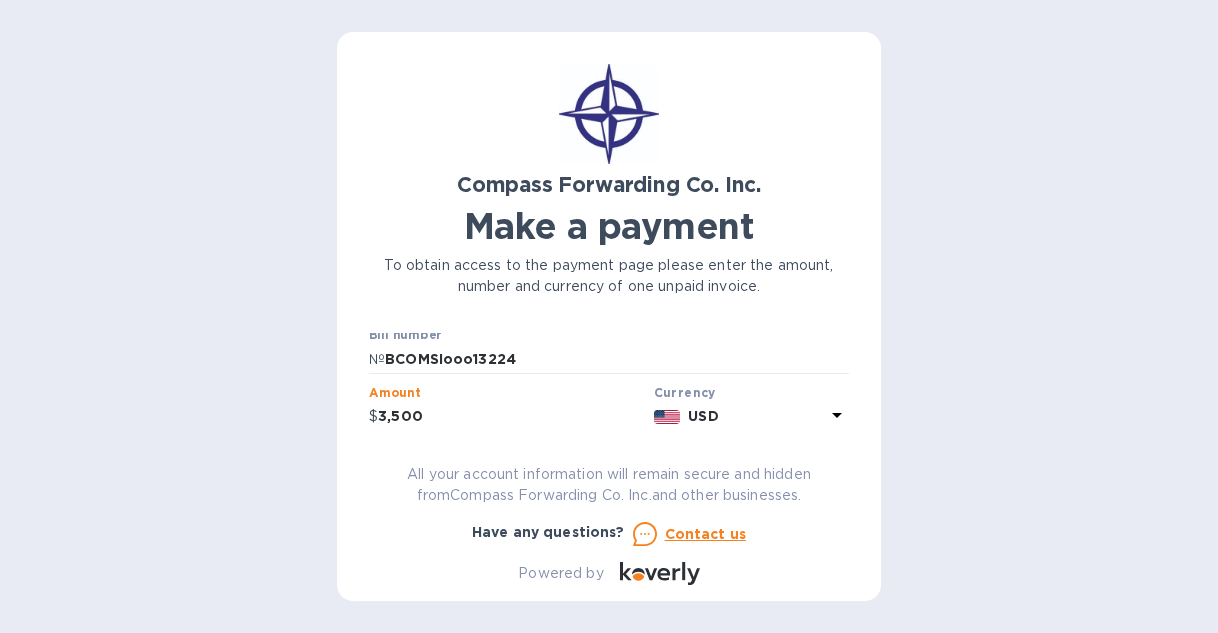 type on "3,500" 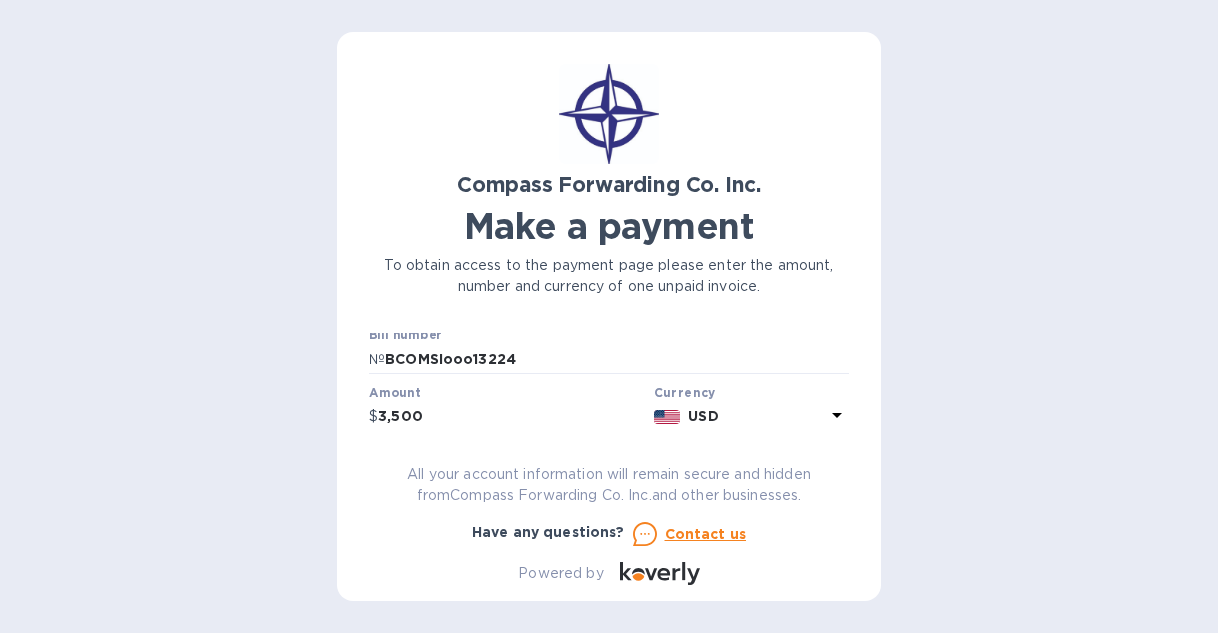click on "Compass Forwarding Co. Inc. Make a payment To obtain access to the payment page please enter the amount,   number and currency of one unpaid invoice. Bill number № BCOMSIooo13224   Amount $ 3,500   Currency USD Business name   Go to payment page You can pay using: Bank transfer (for US banks) Free Credit card and more... Pay Get more time to pay Up to  12 weeks Wallet Instant transfers via Wallet Free All your account information will remain secure and hidden  from  Compass Forwarding Co. Inc.  and other businesses. Have any questions? Contact us Powered by" at bounding box center [609, 324] 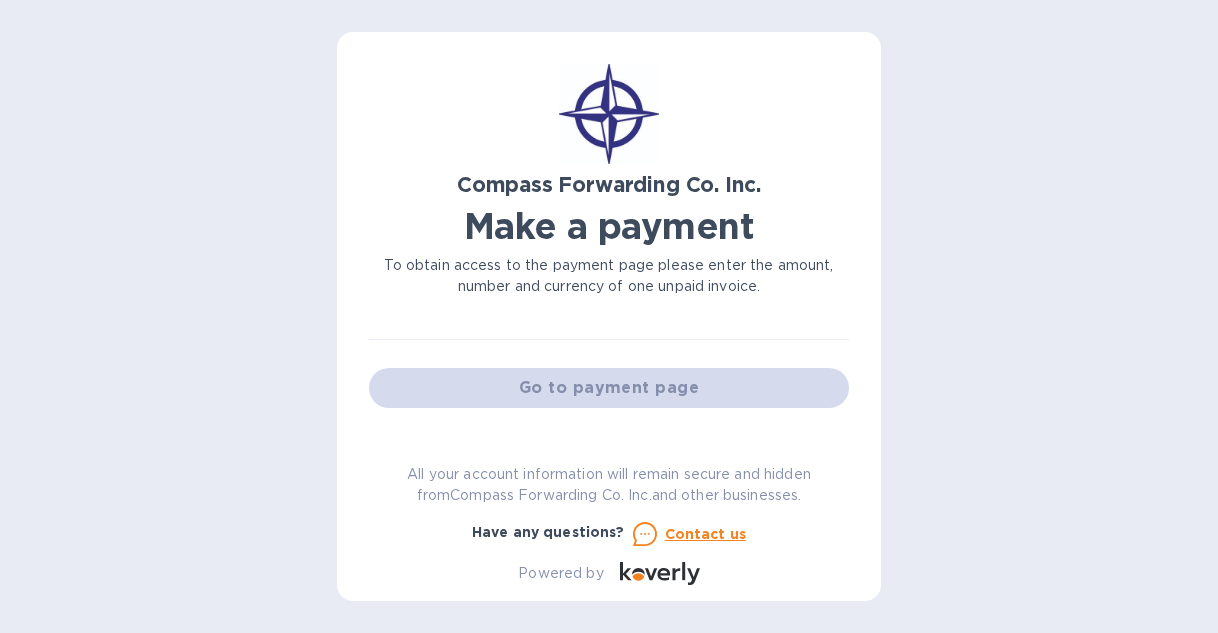 scroll, scrollTop: 171, scrollLeft: 0, axis: vertical 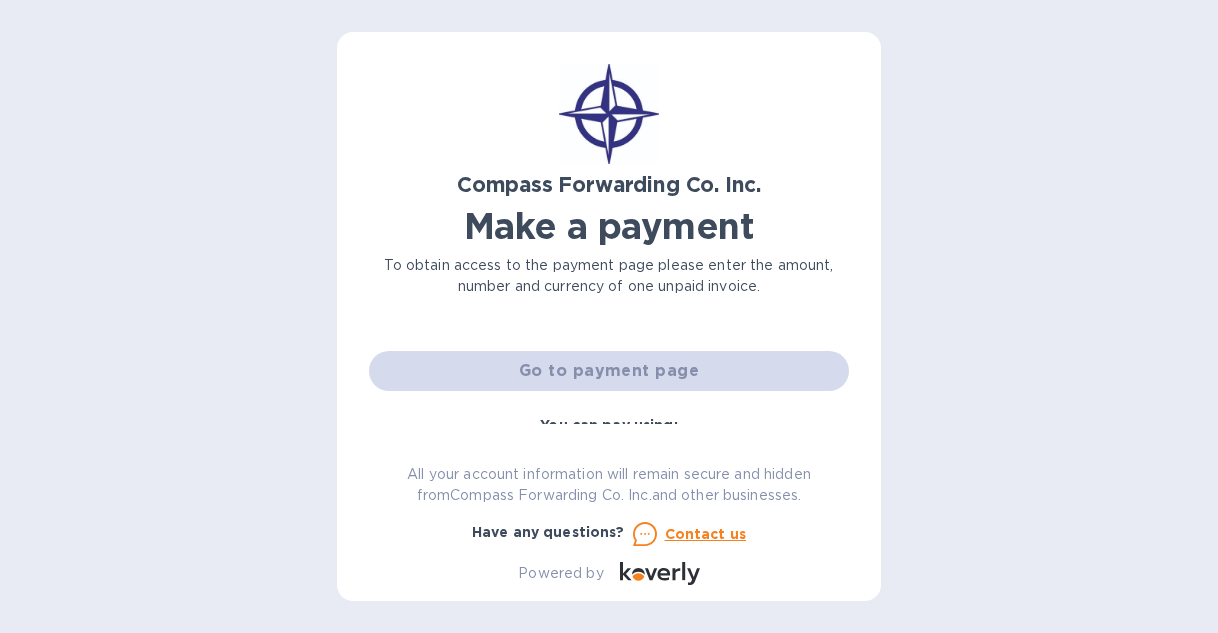 click on "Go to payment page" at bounding box center (609, 371) 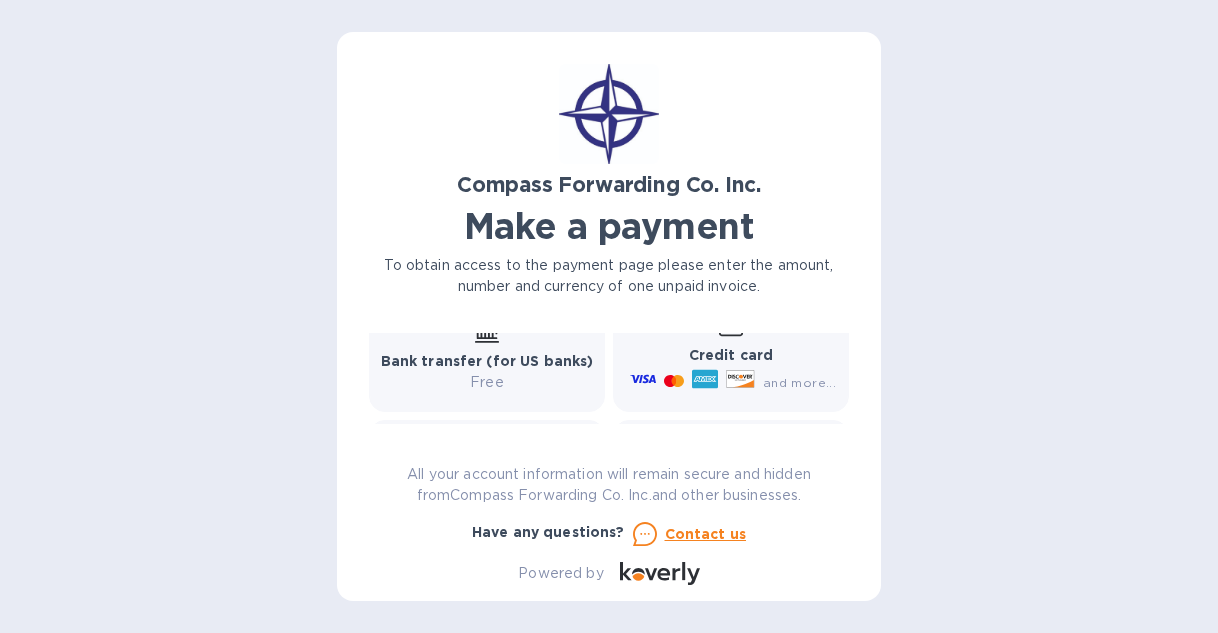 scroll, scrollTop: 322, scrollLeft: 0, axis: vertical 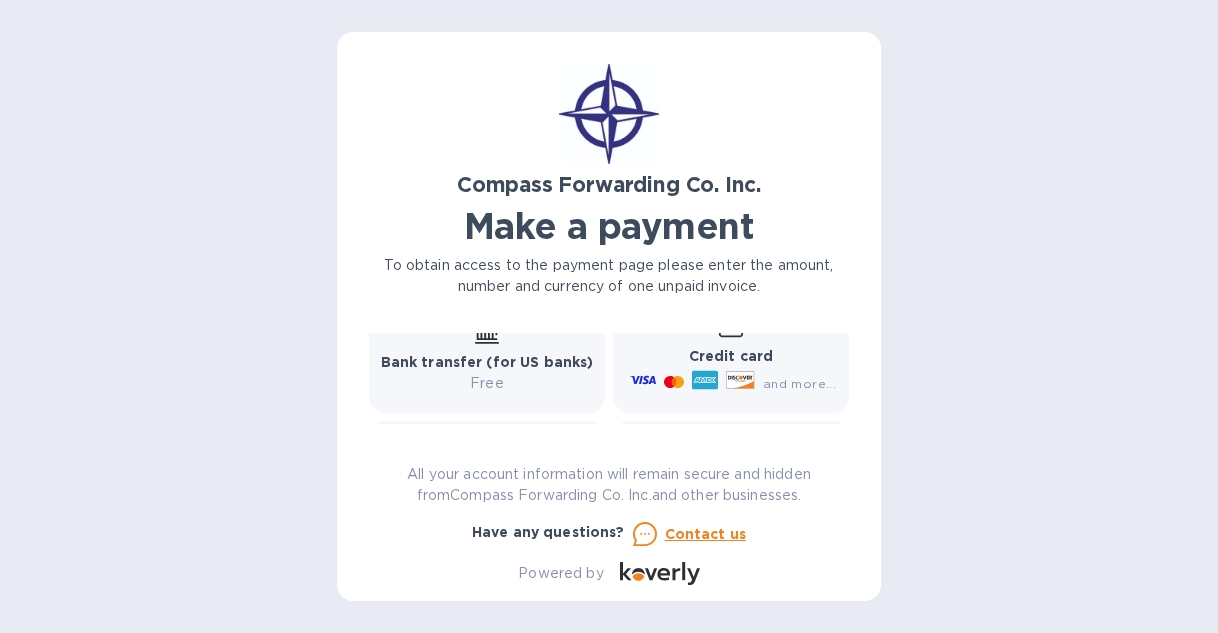 click 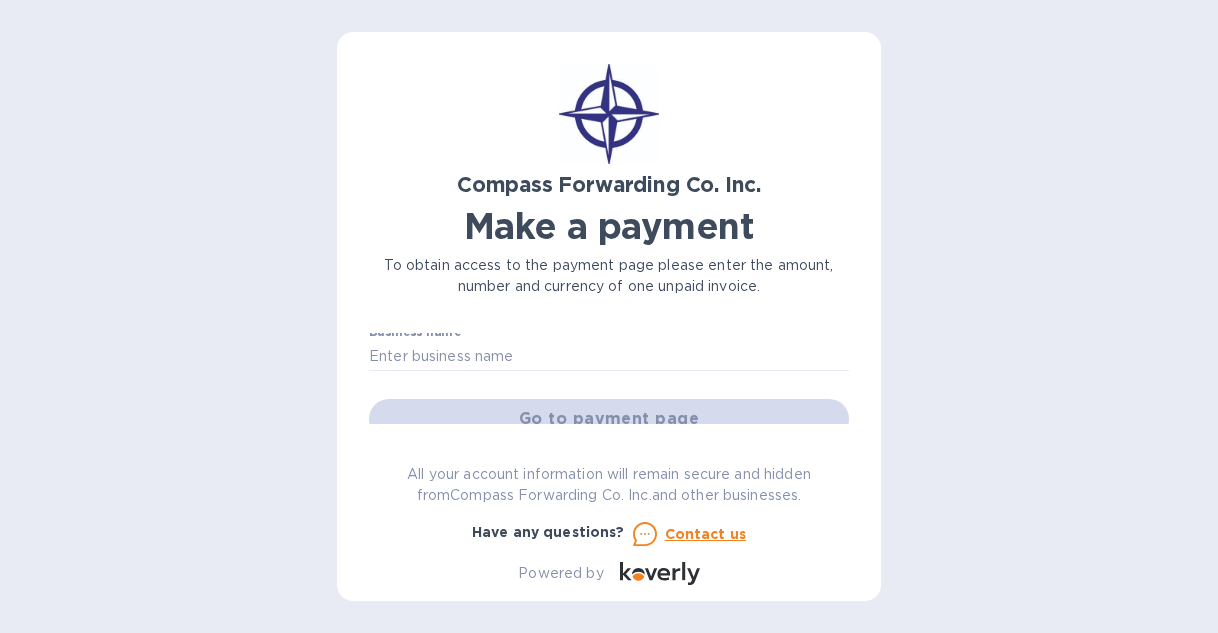 scroll, scrollTop: 92, scrollLeft: 0, axis: vertical 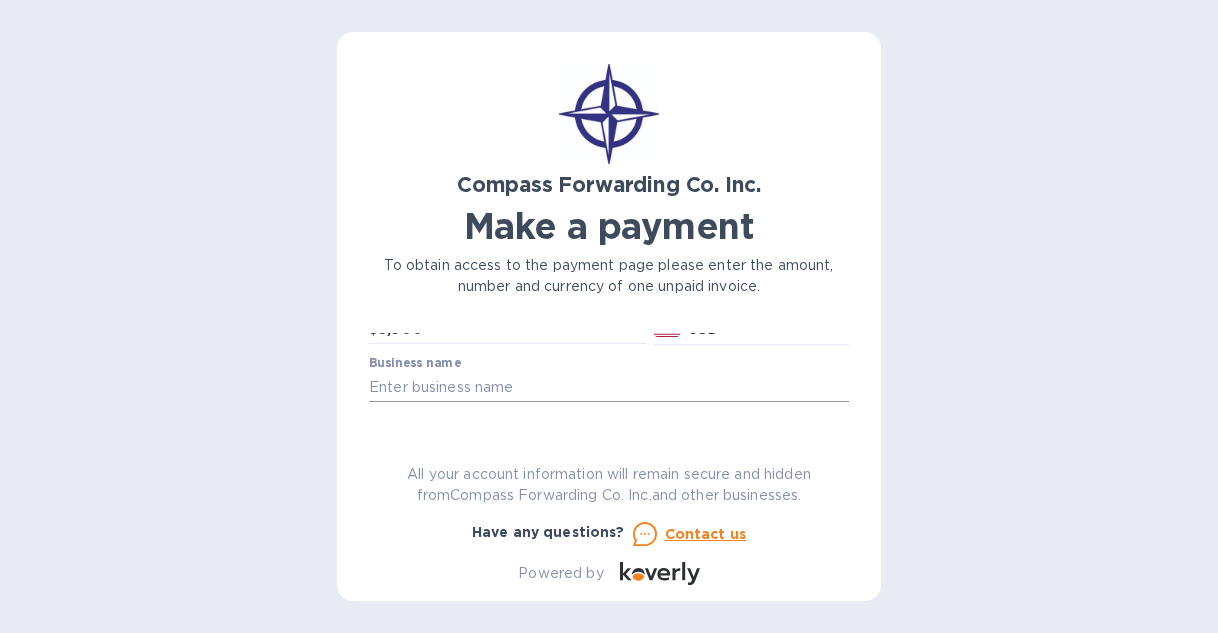 click at bounding box center (609, 387) 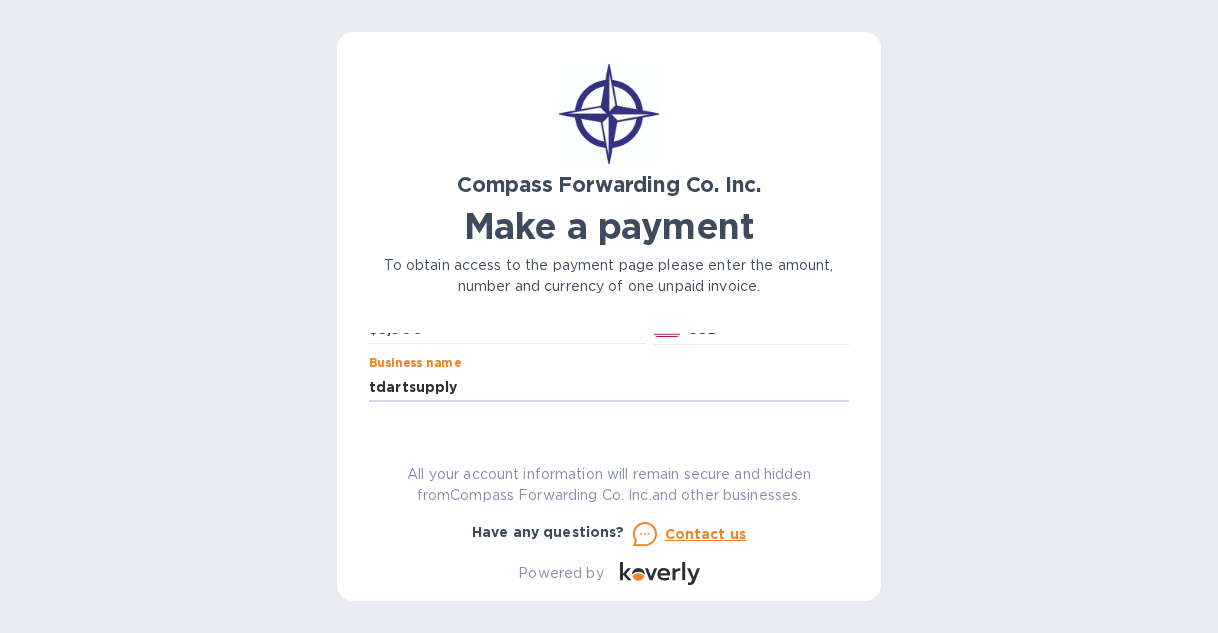 drag, startPoint x: 848, startPoint y: 359, endPoint x: 845, endPoint y: 345, distance: 14.3178215 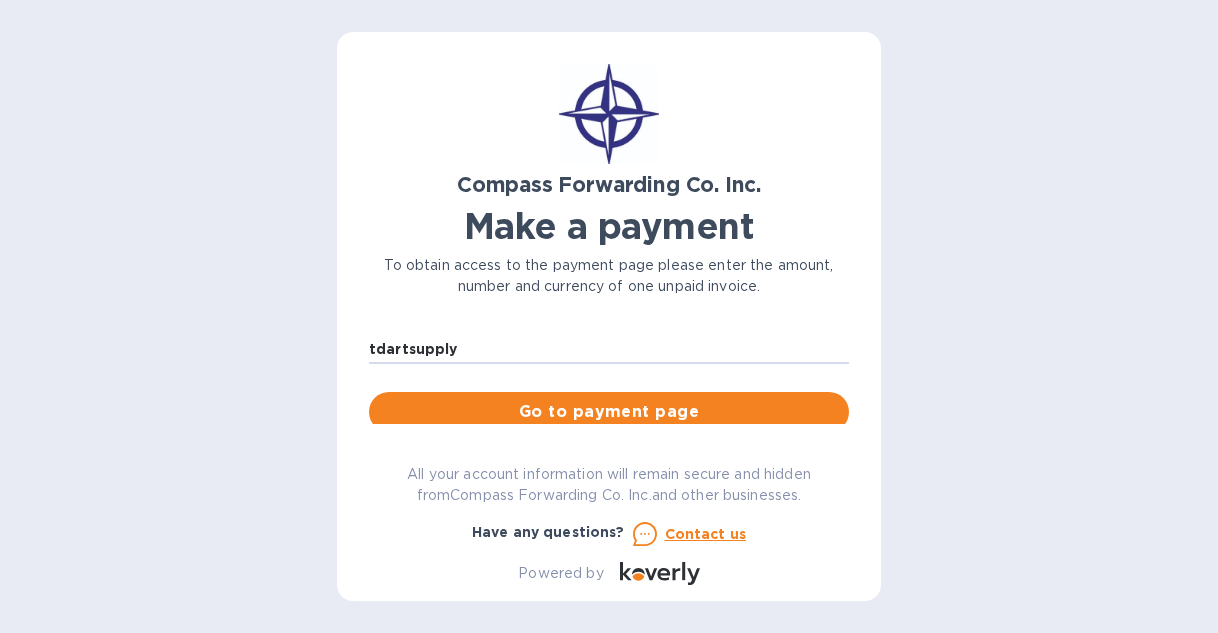 scroll, scrollTop: 148, scrollLeft: 0, axis: vertical 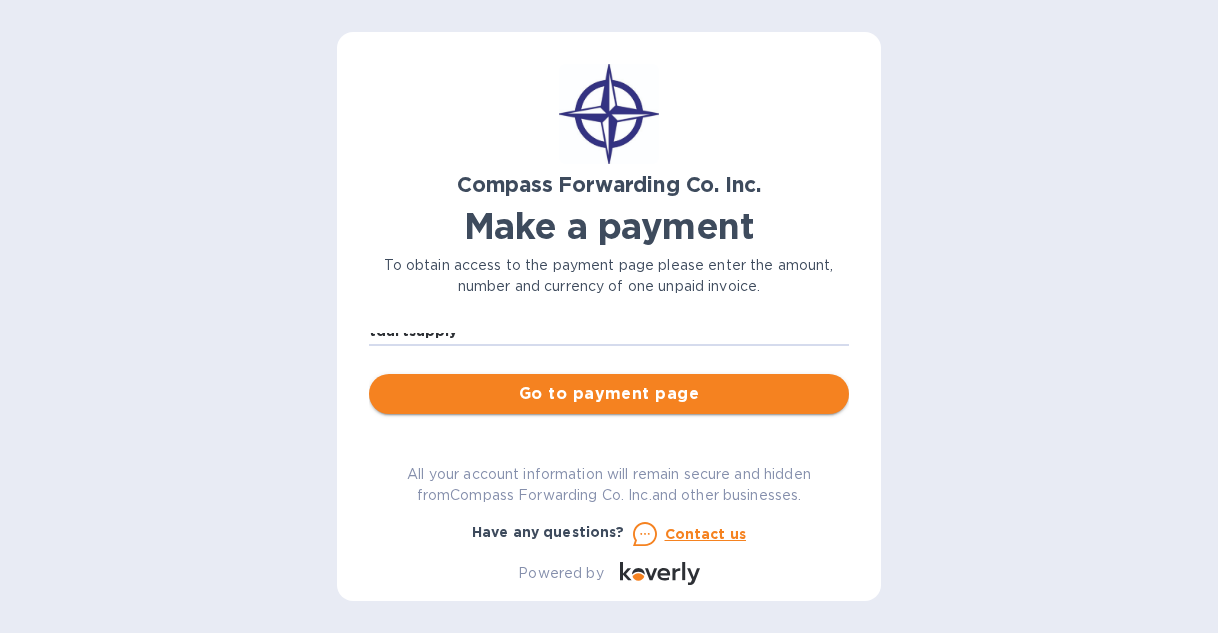 type on "tdartsupply" 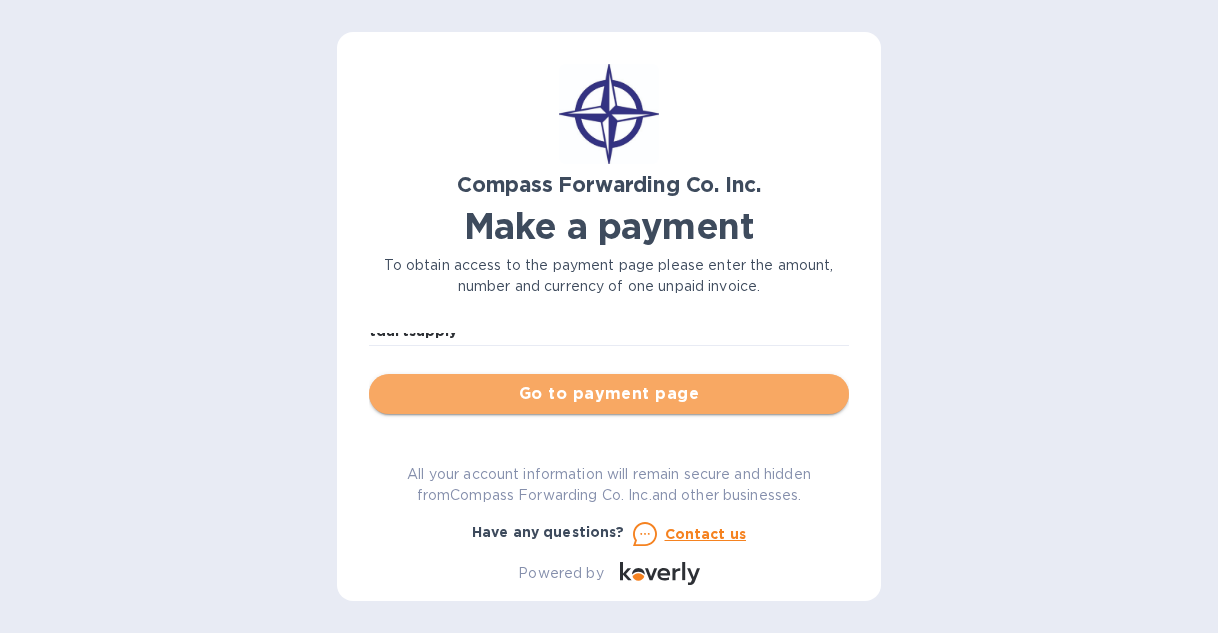 click on "Go to payment page" at bounding box center (609, 394) 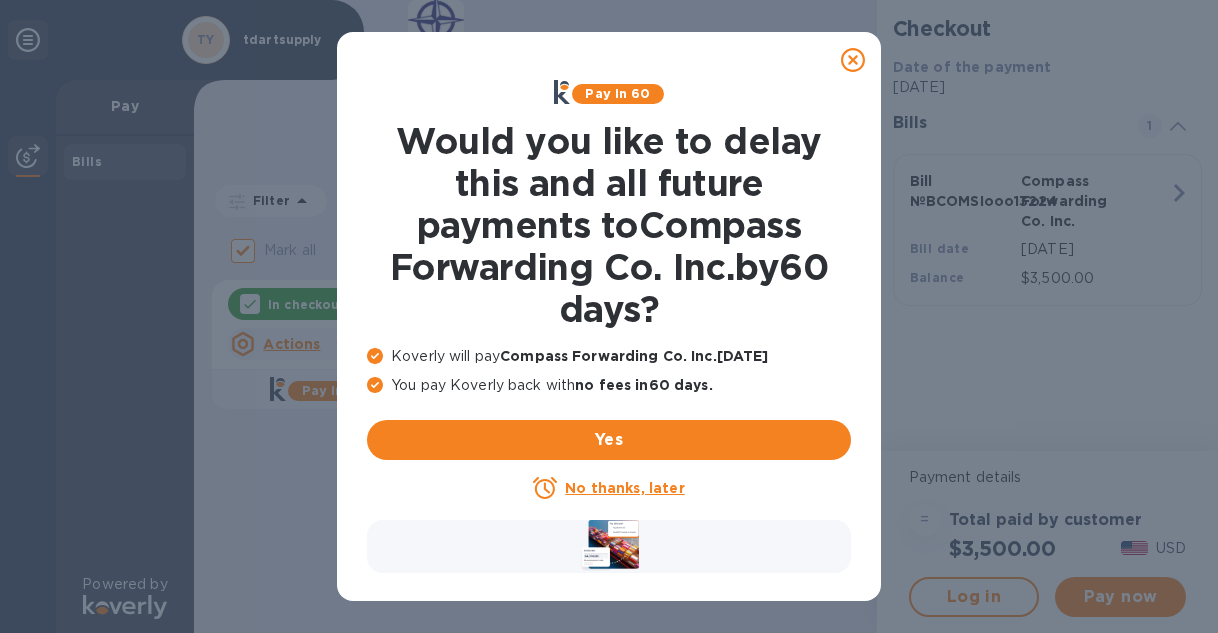 click on "No thanks, later" at bounding box center (624, 488) 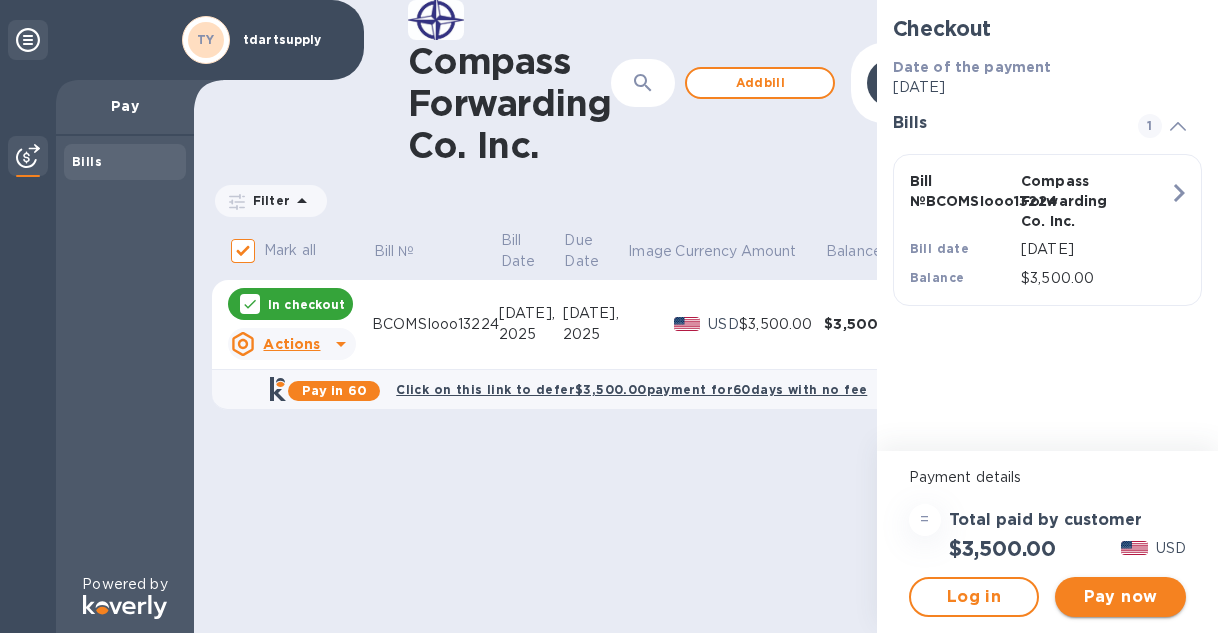 click on "Pay now" at bounding box center (1120, 597) 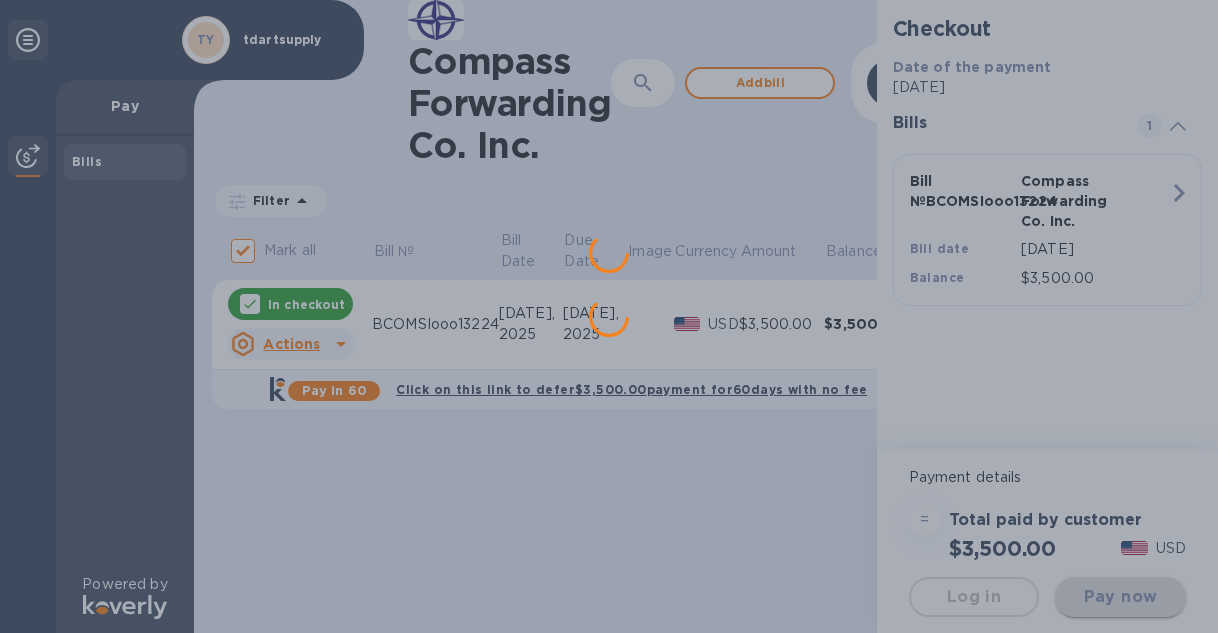 scroll, scrollTop: 0, scrollLeft: 0, axis: both 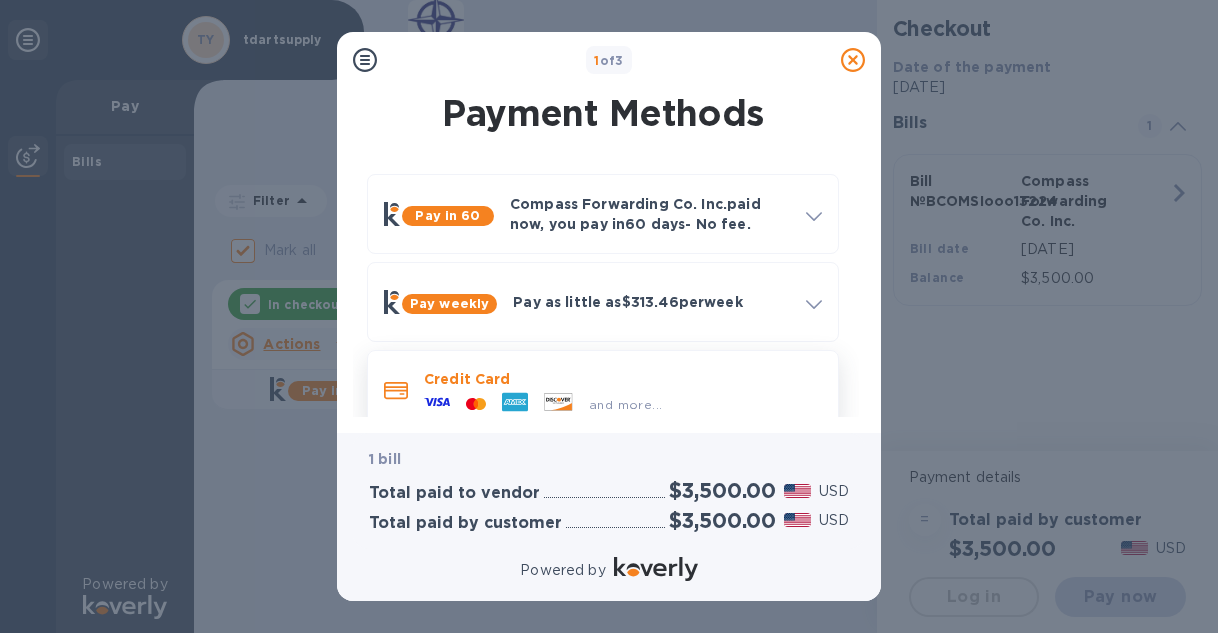 click on "Credit Card" at bounding box center (623, 379) 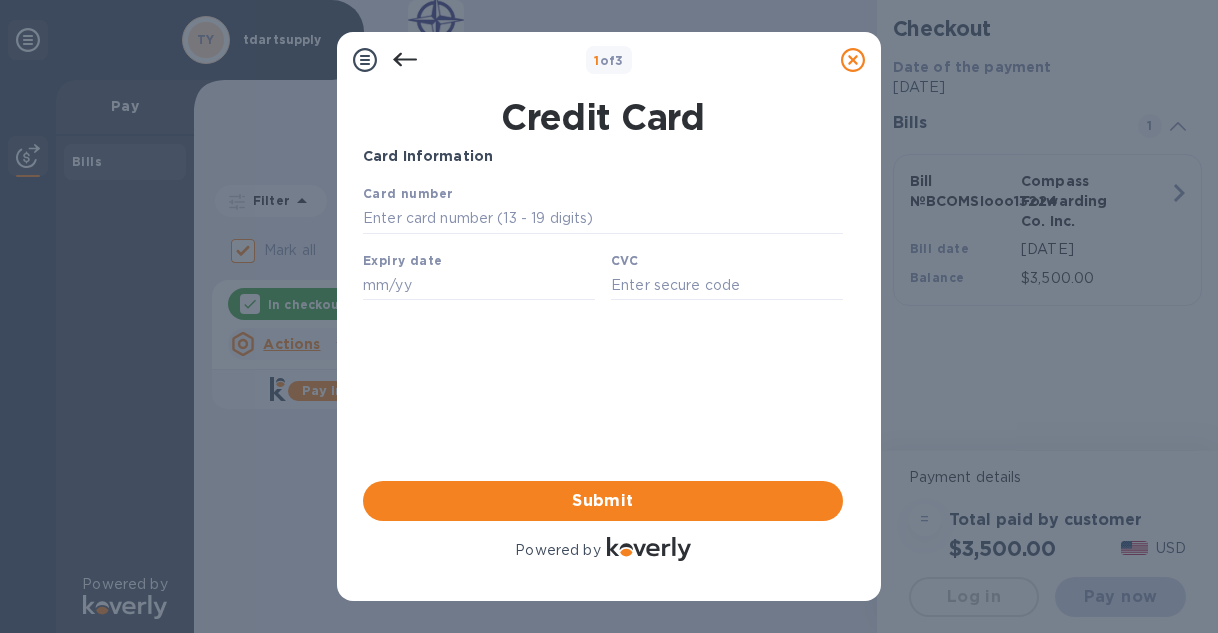 scroll, scrollTop: 0, scrollLeft: 0, axis: both 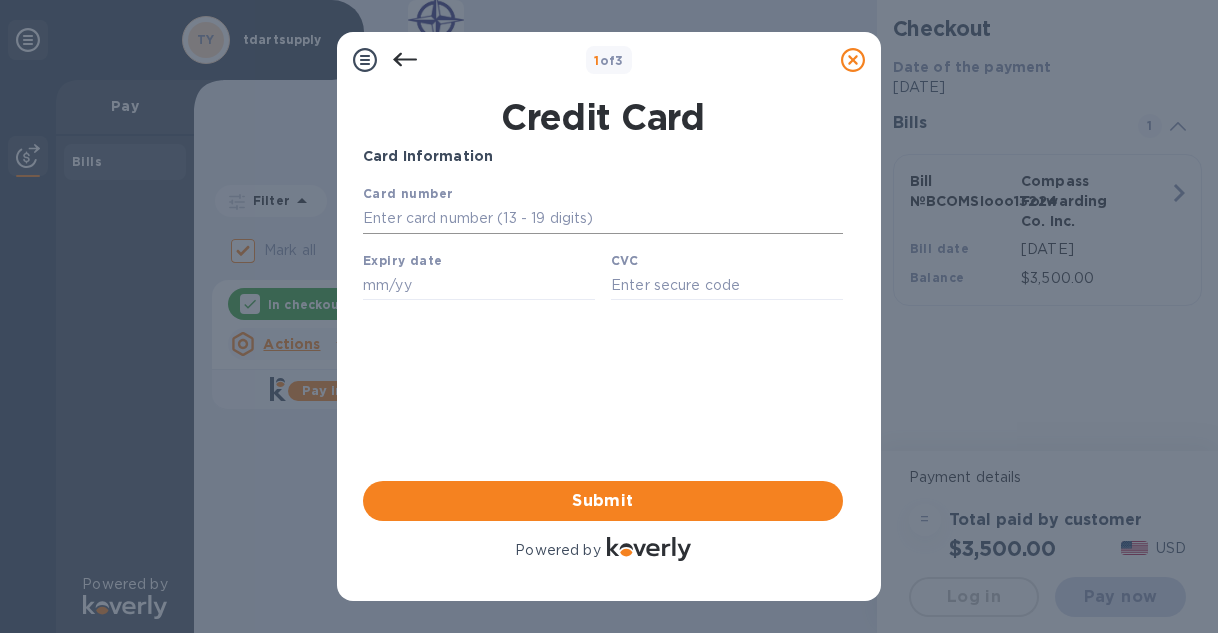 click at bounding box center [603, 219] 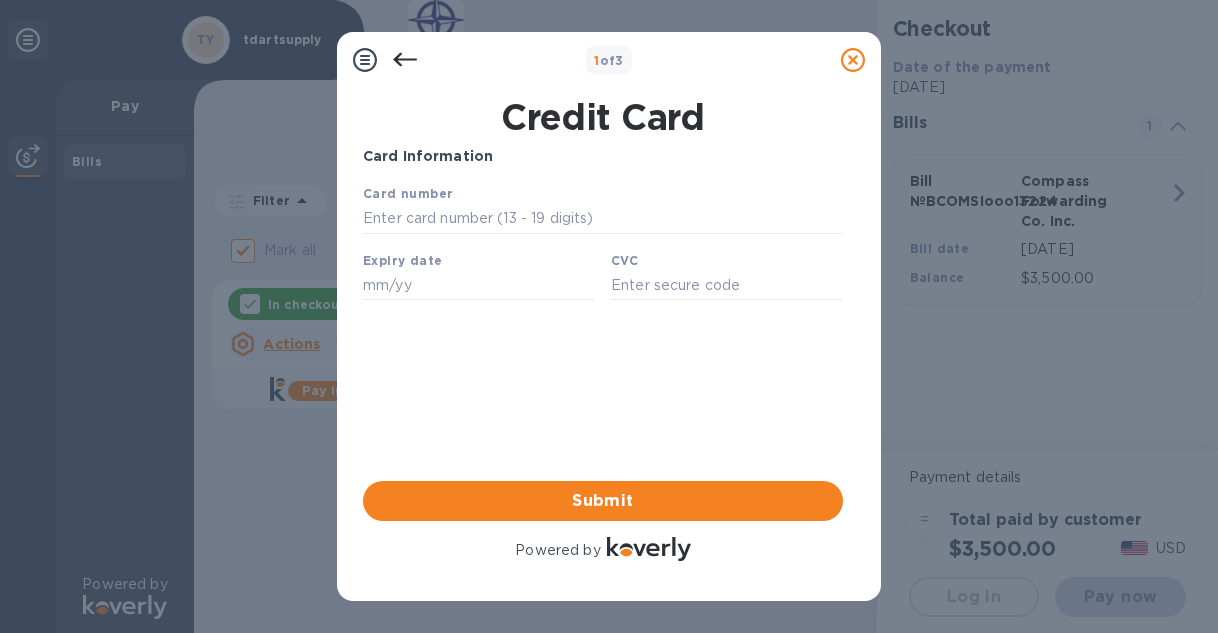 type on "4154 1781 8489 8542" 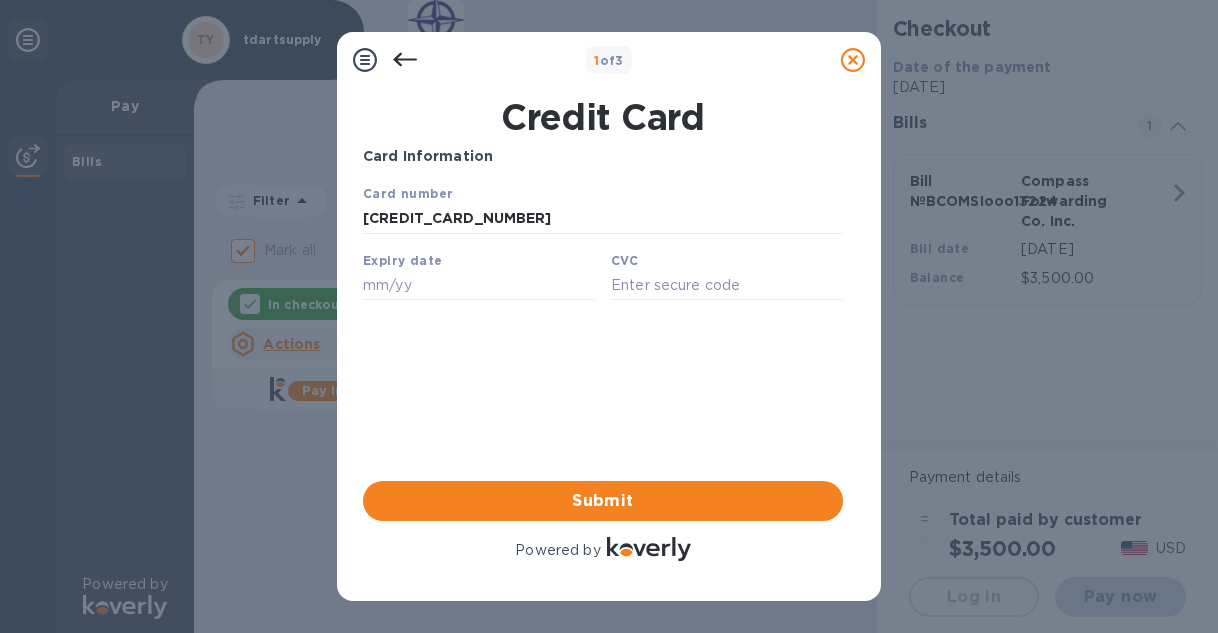 type on "11/29" 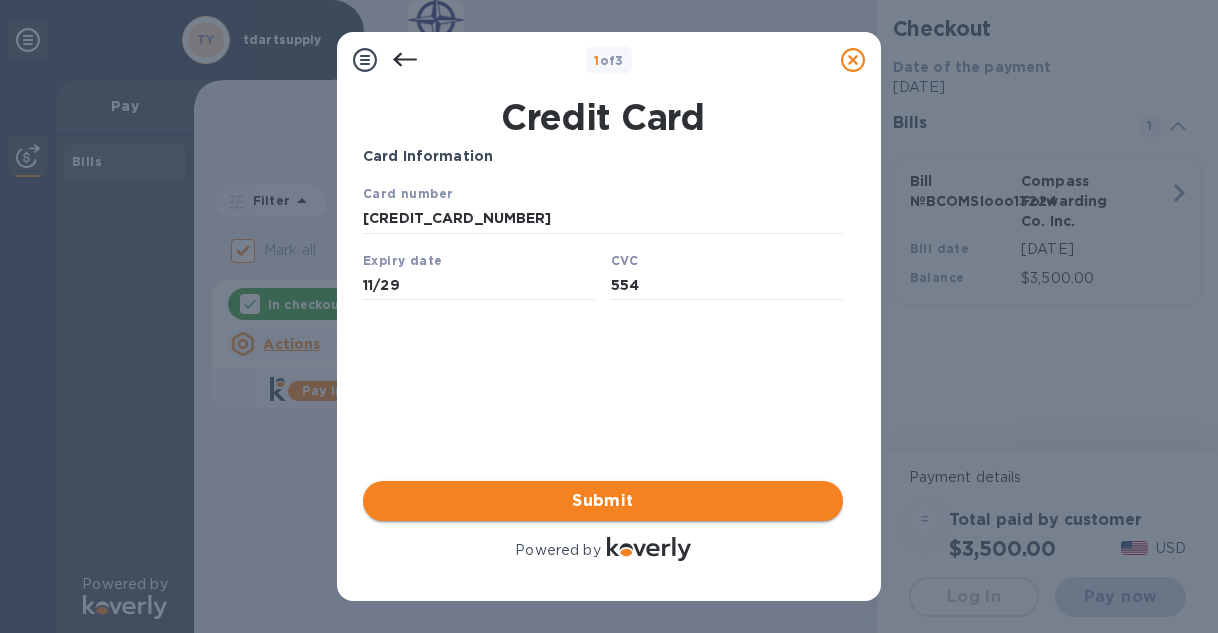 click on "Submit" at bounding box center [603, 501] 